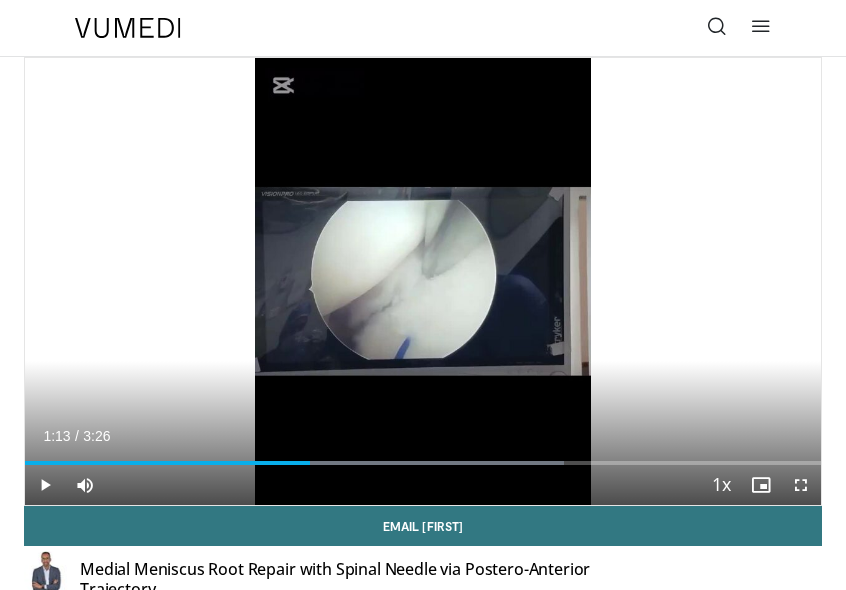 scroll, scrollTop: 0, scrollLeft: 0, axis: both 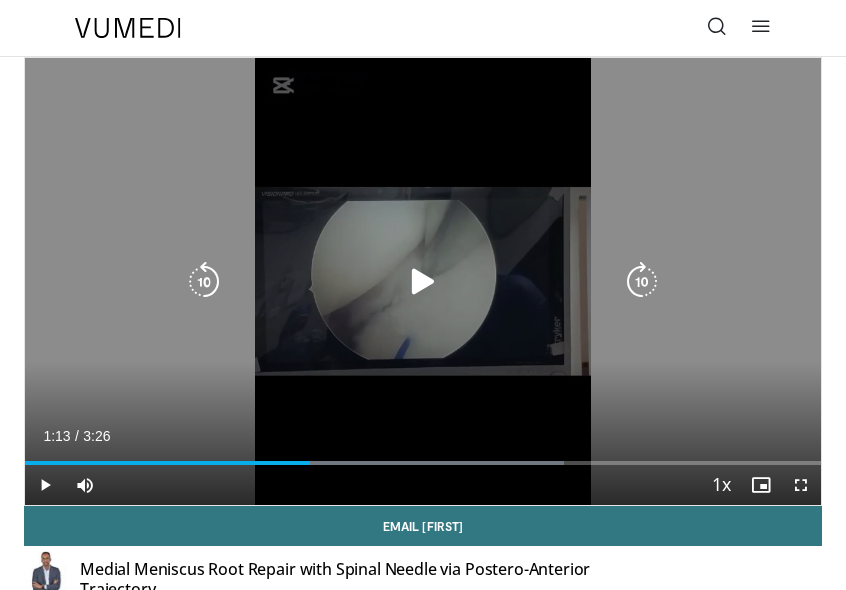 click at bounding box center [423, 282] 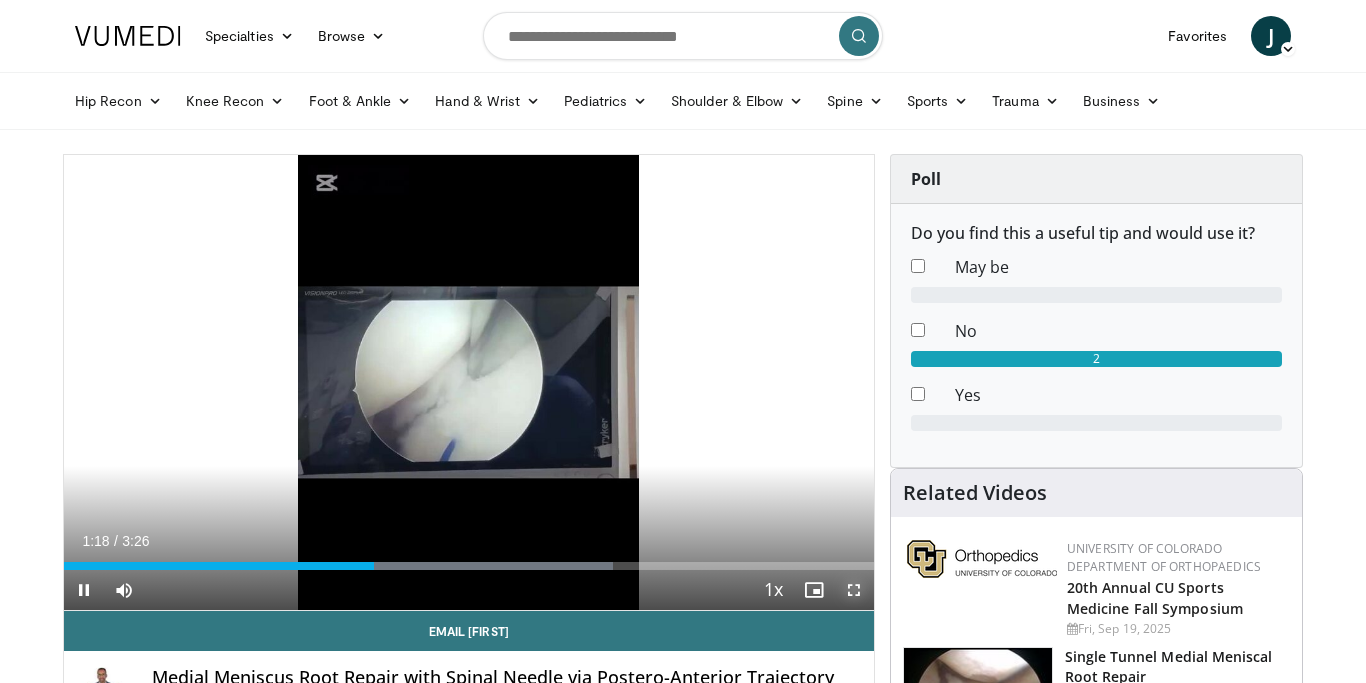 click at bounding box center [854, 590] 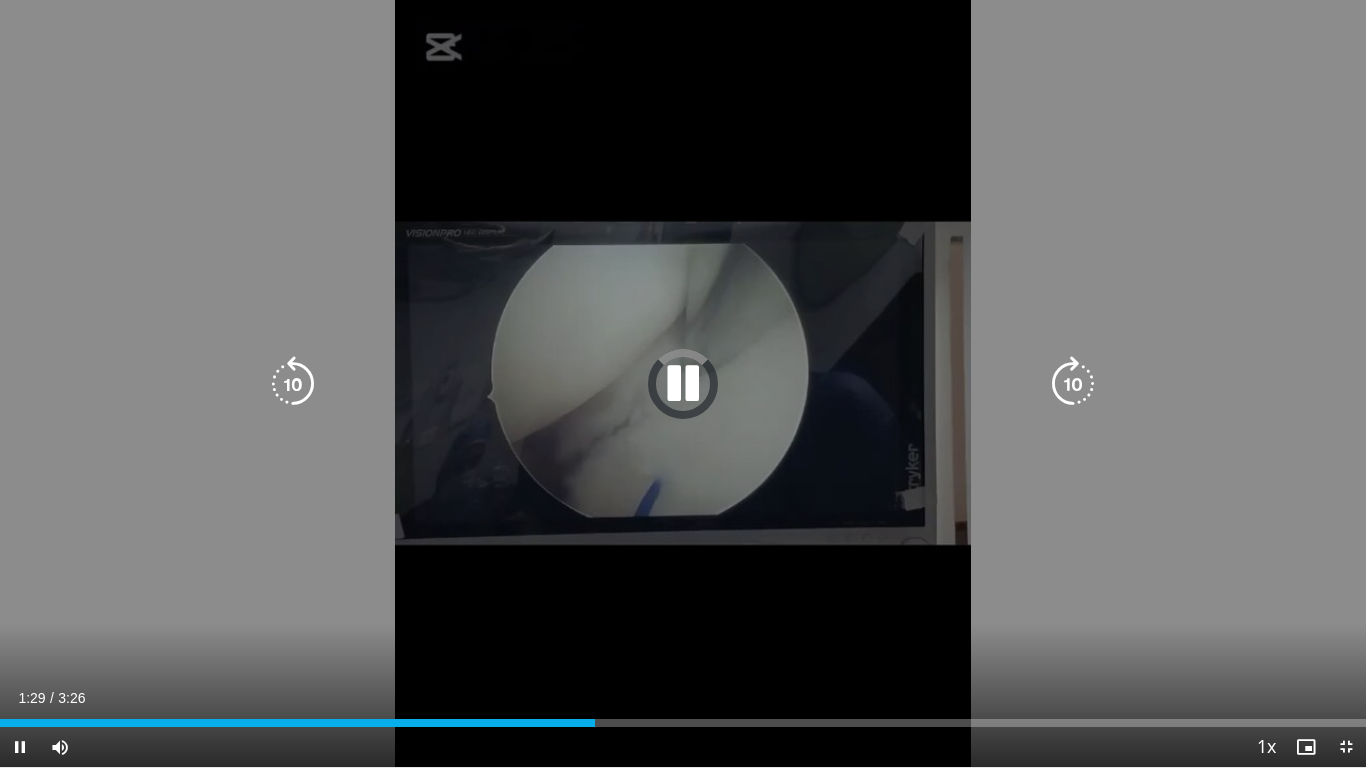 click at bounding box center [683, 384] 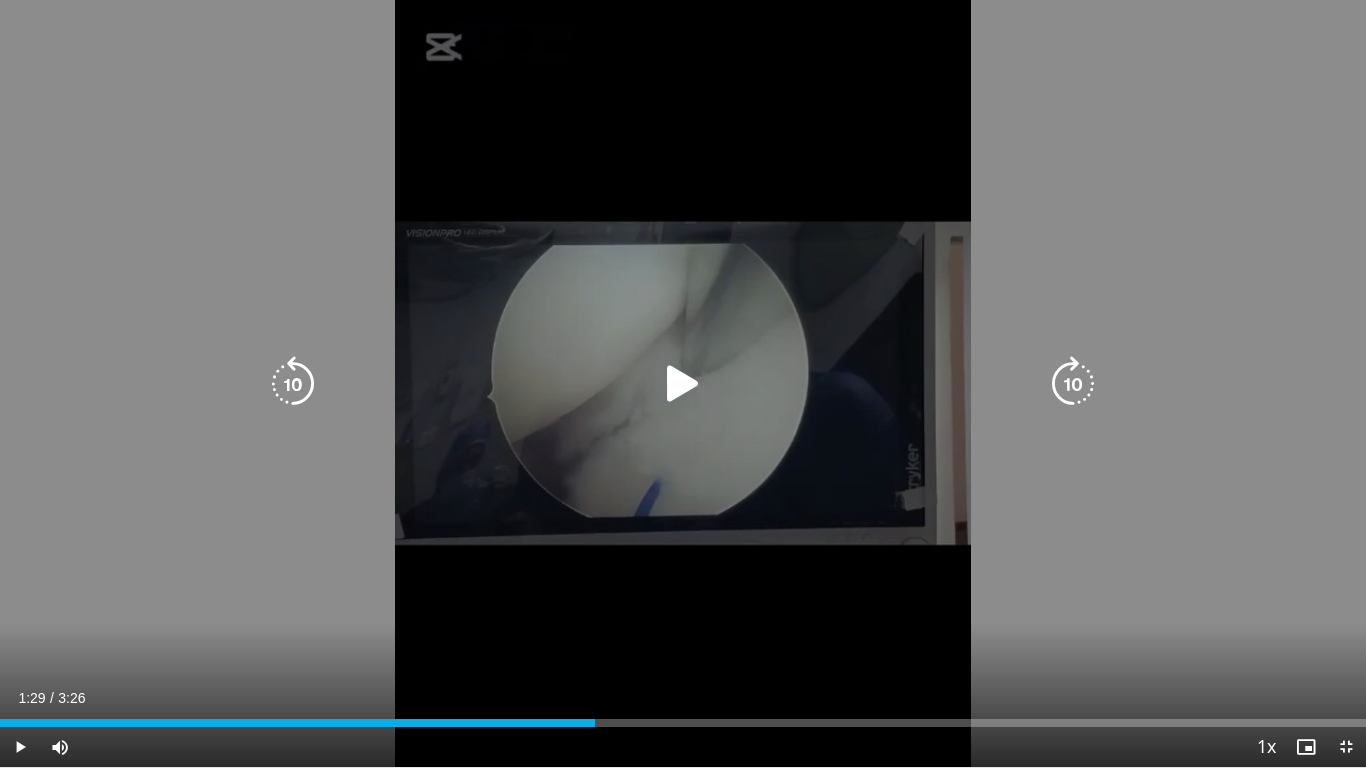 click at bounding box center [683, 384] 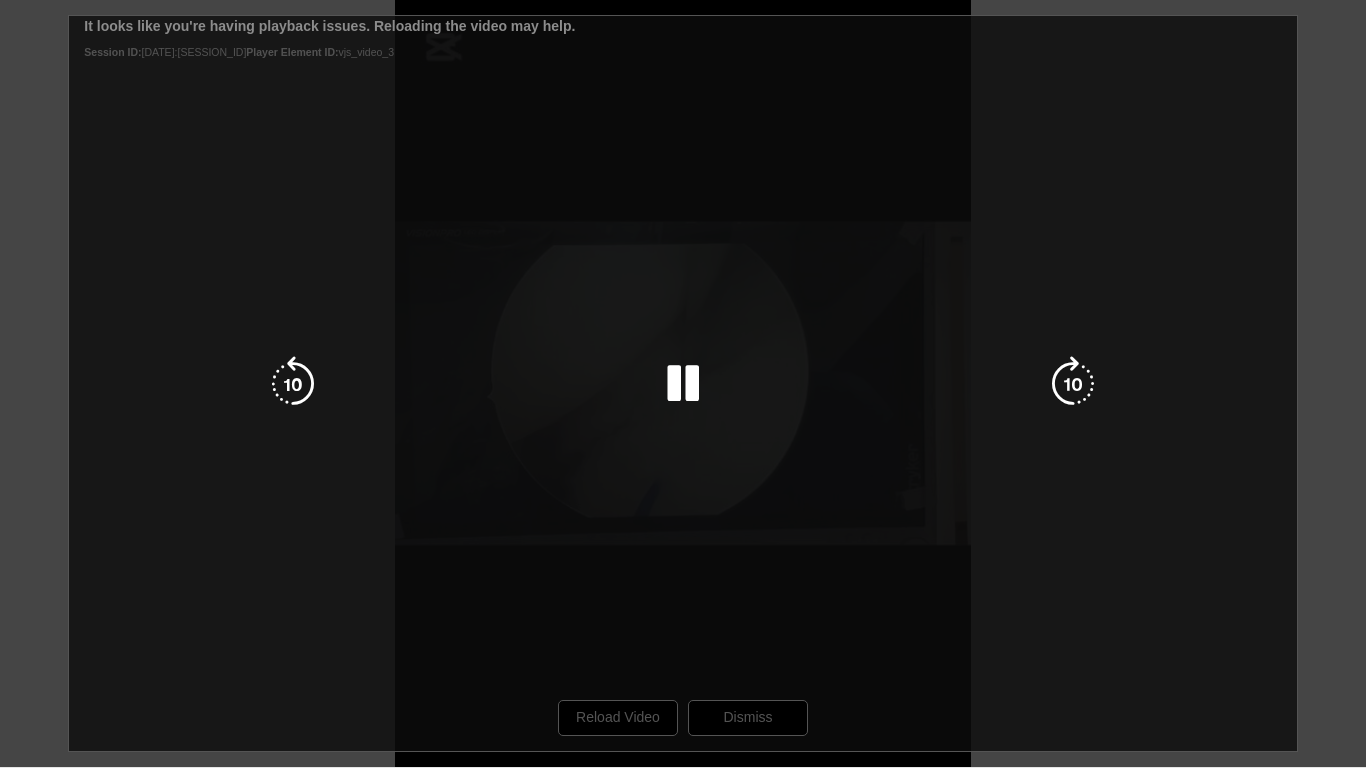 click at bounding box center (683, 384) 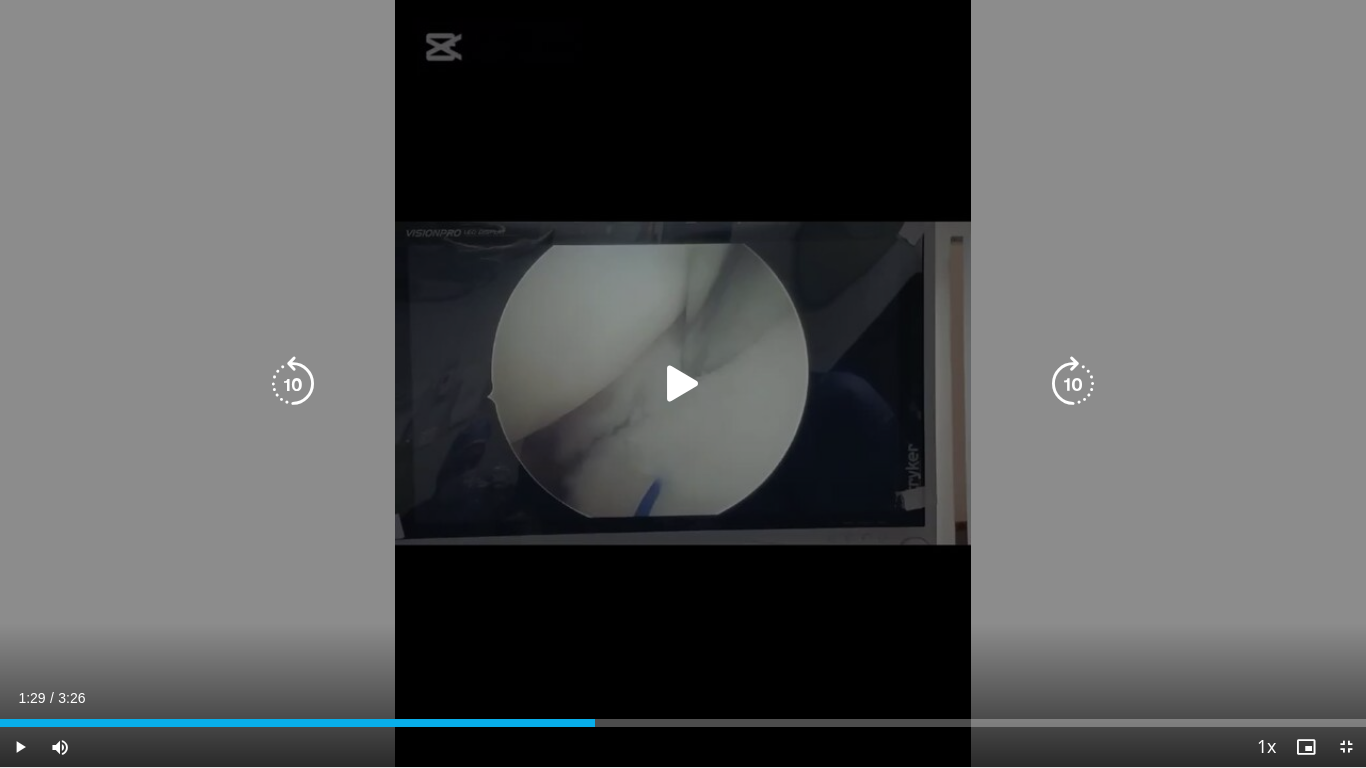 click at bounding box center (683, 384) 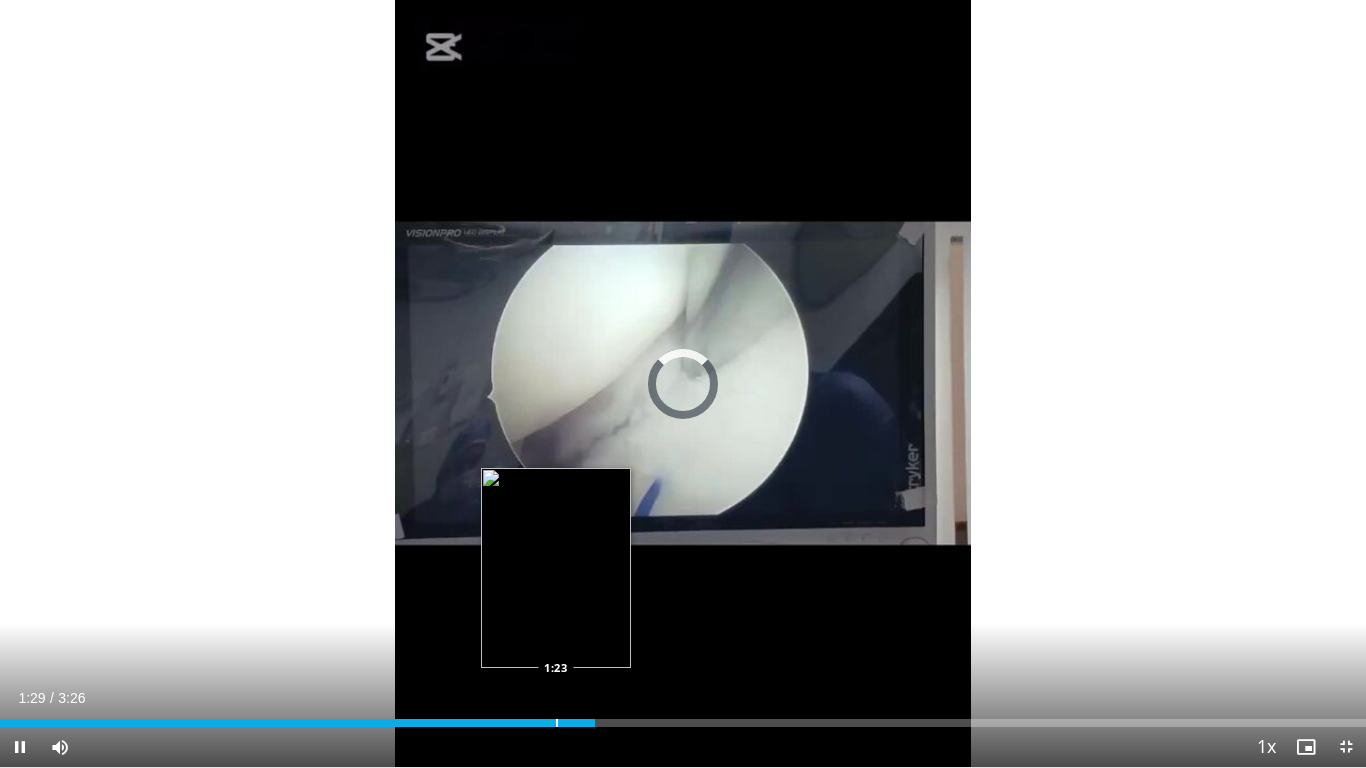 click on "1:29" at bounding box center [297, 723] 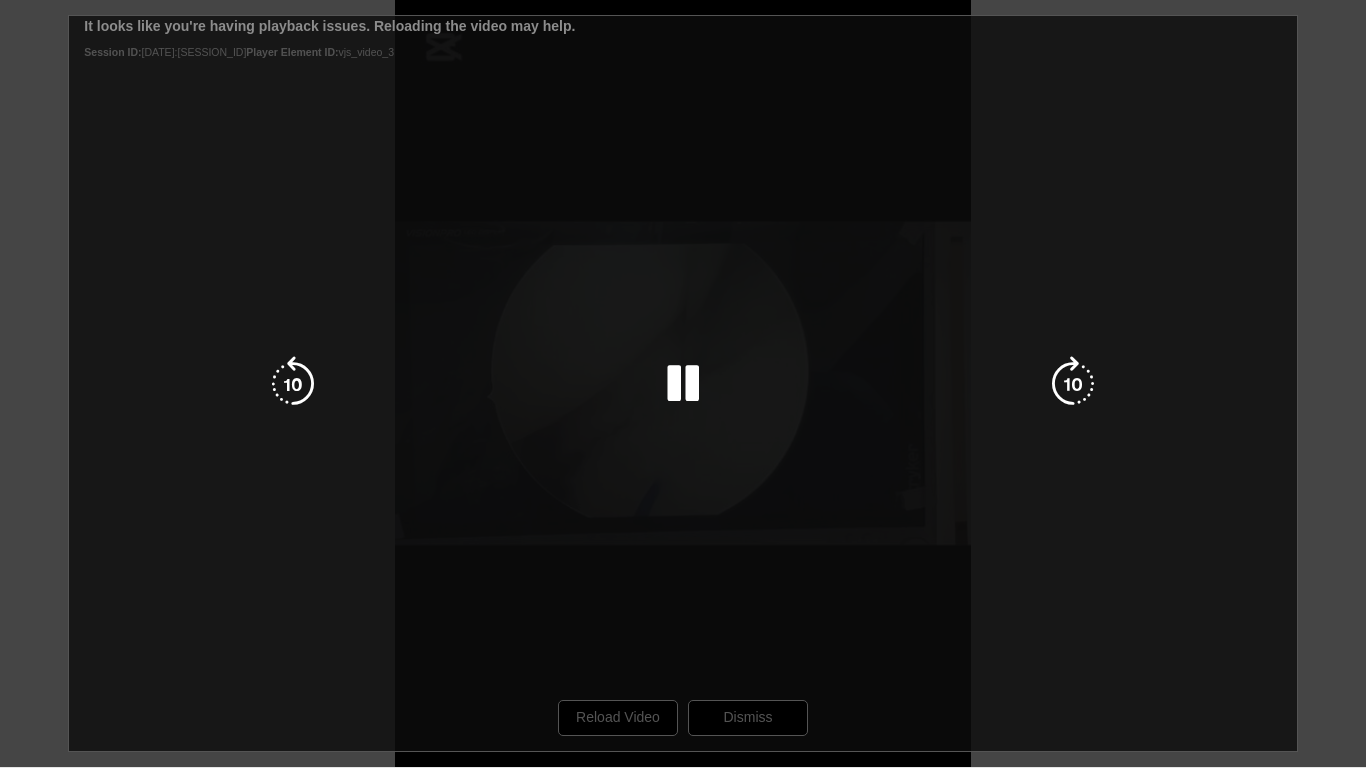 click at bounding box center (683, 384) 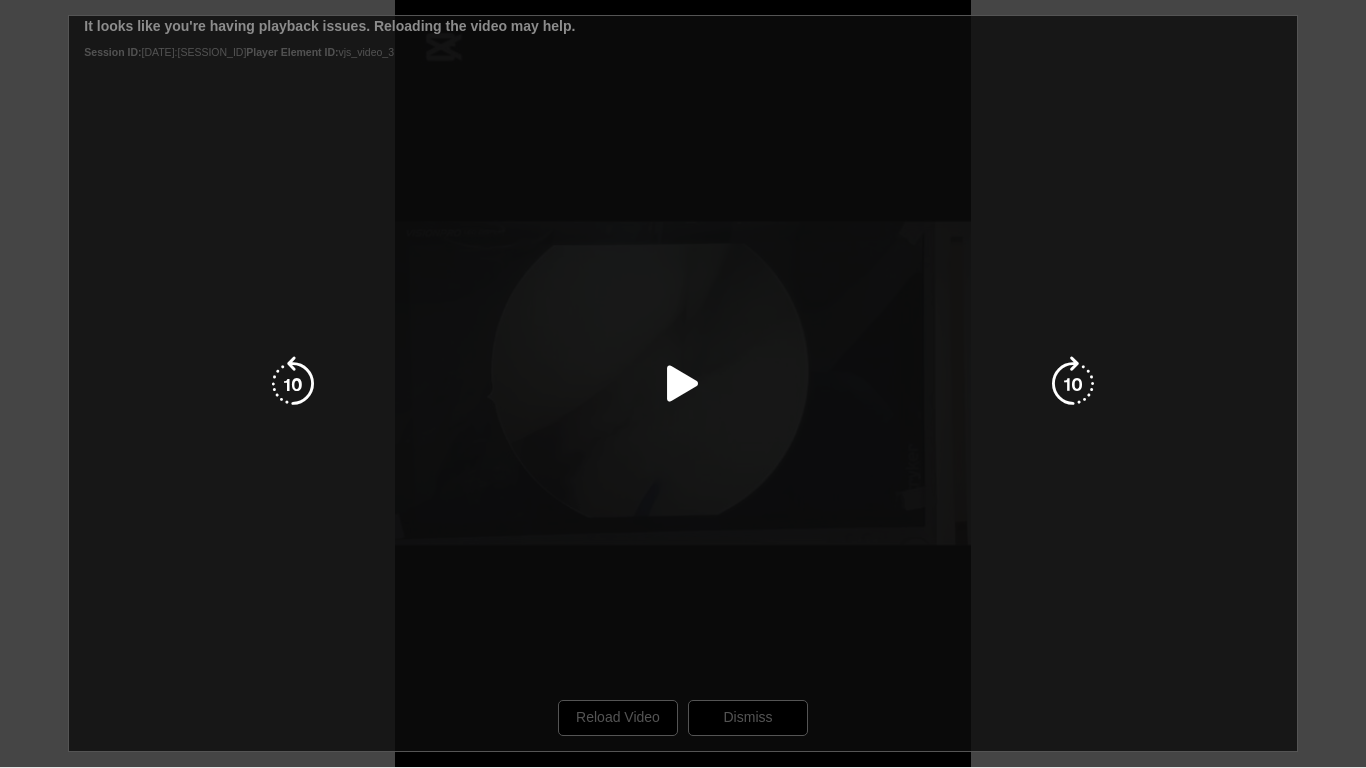 click at bounding box center (683, 384) 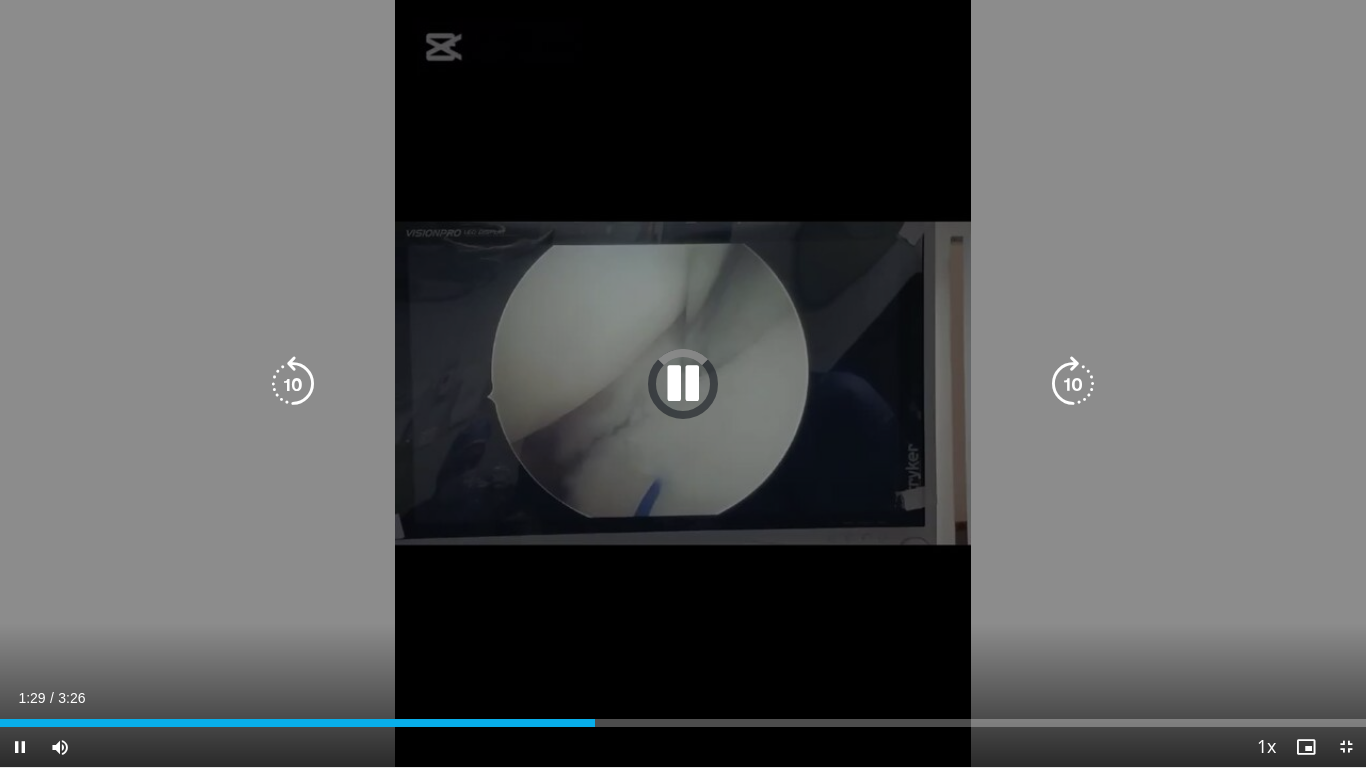 click at bounding box center (683, 384) 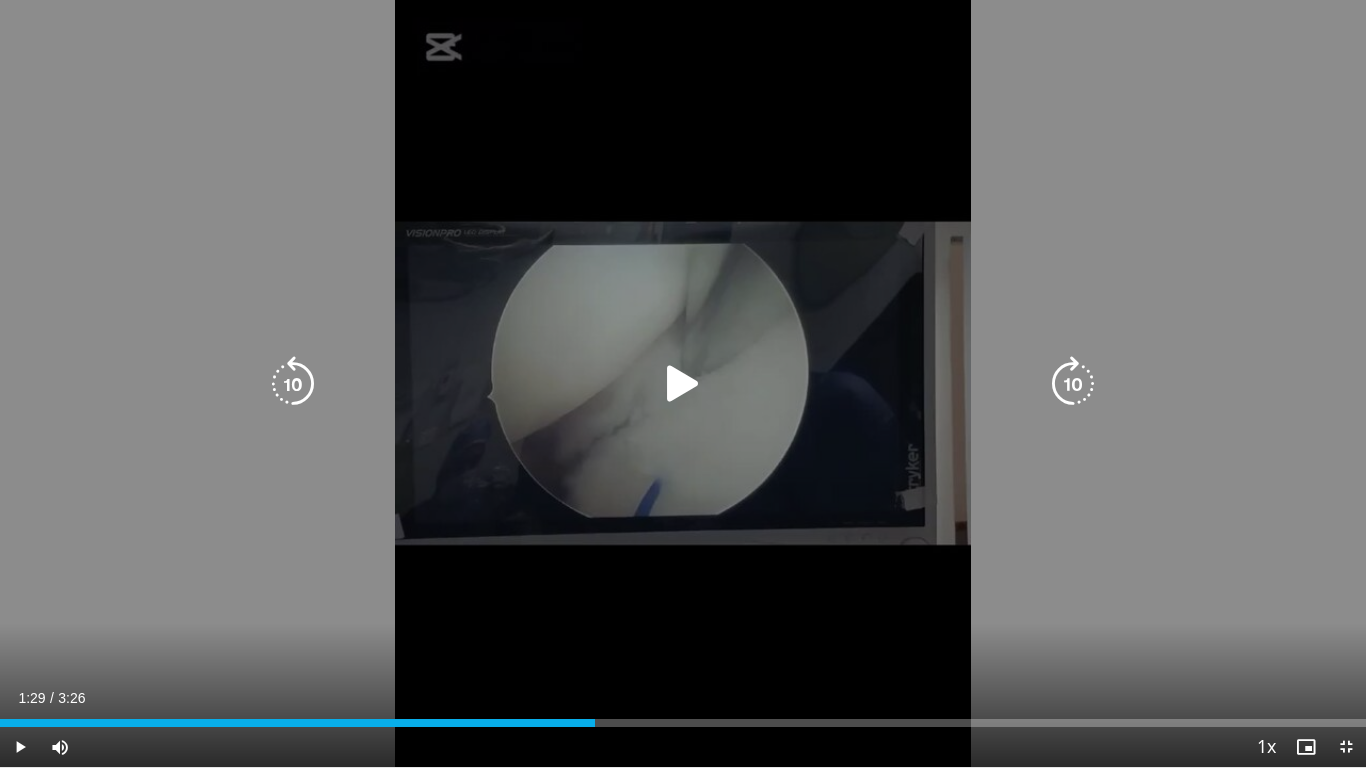 click at bounding box center [683, 384] 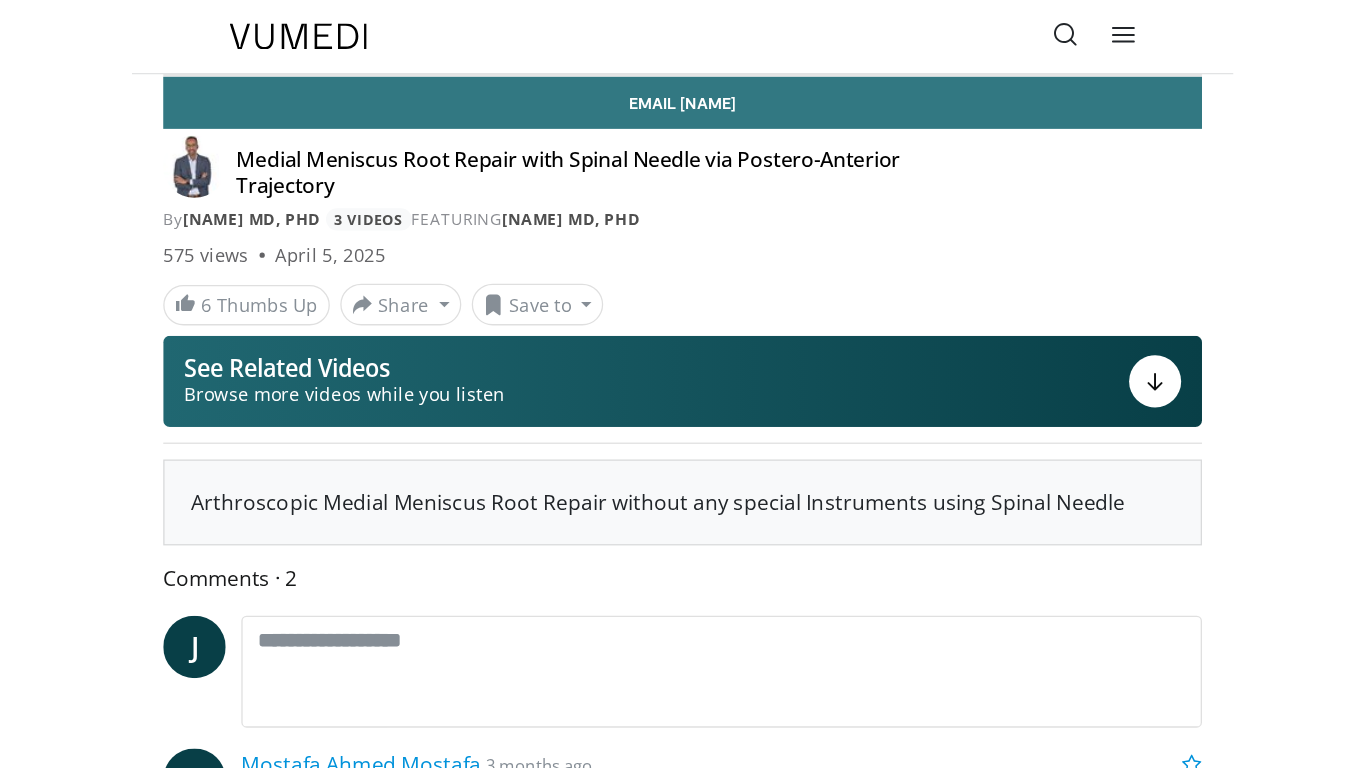 scroll, scrollTop: 0, scrollLeft: 0, axis: both 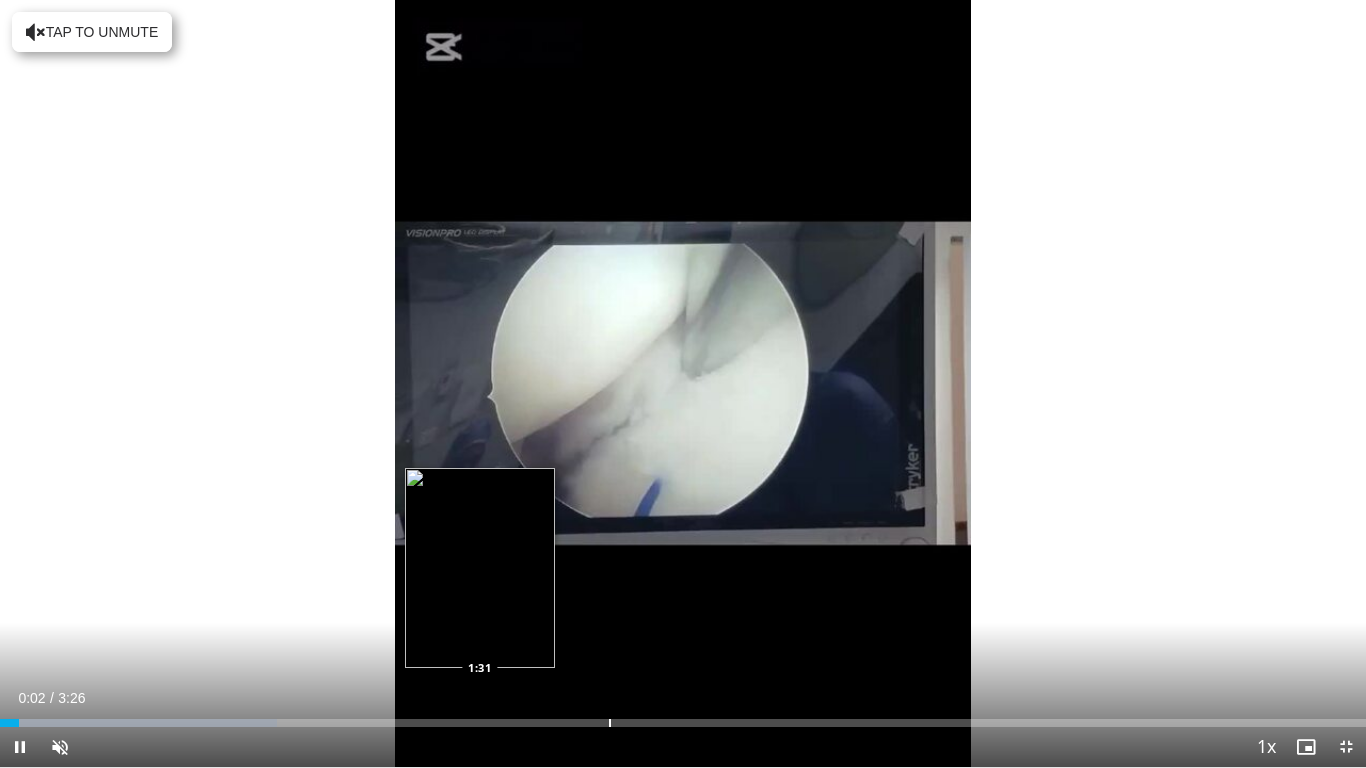 click on "Loaded :  20.30% 0:02 1:31" at bounding box center [683, 723] 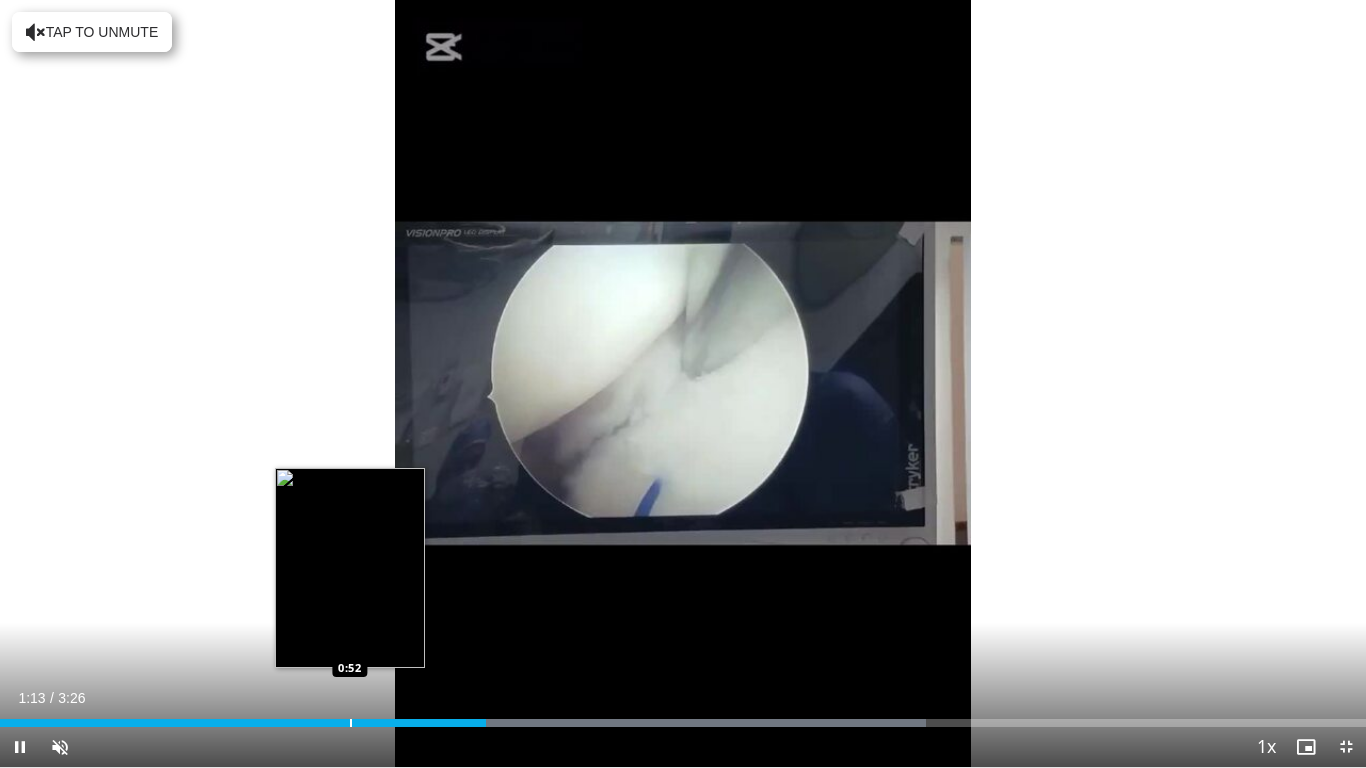 click on "Loaded :  67.76% 1:13 0:52" at bounding box center (683, 717) 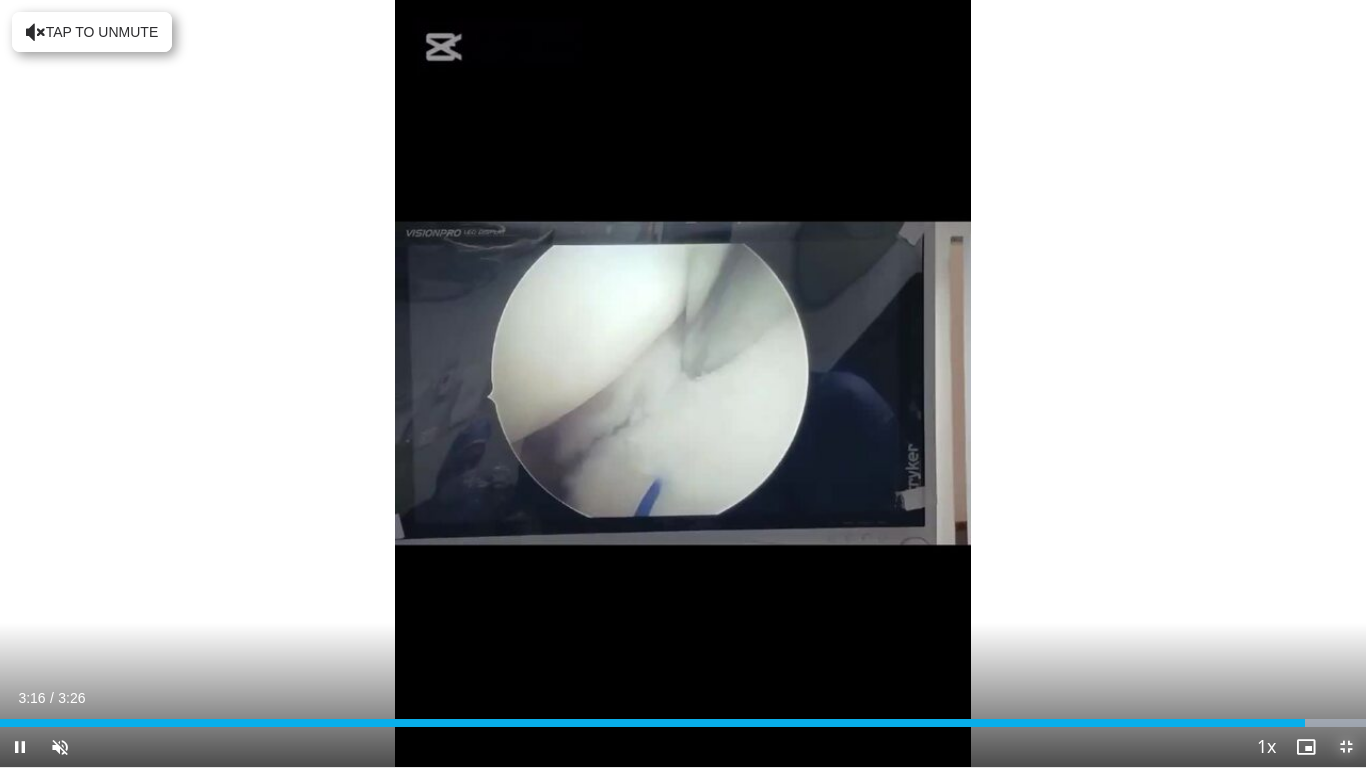 click at bounding box center (1346, 747) 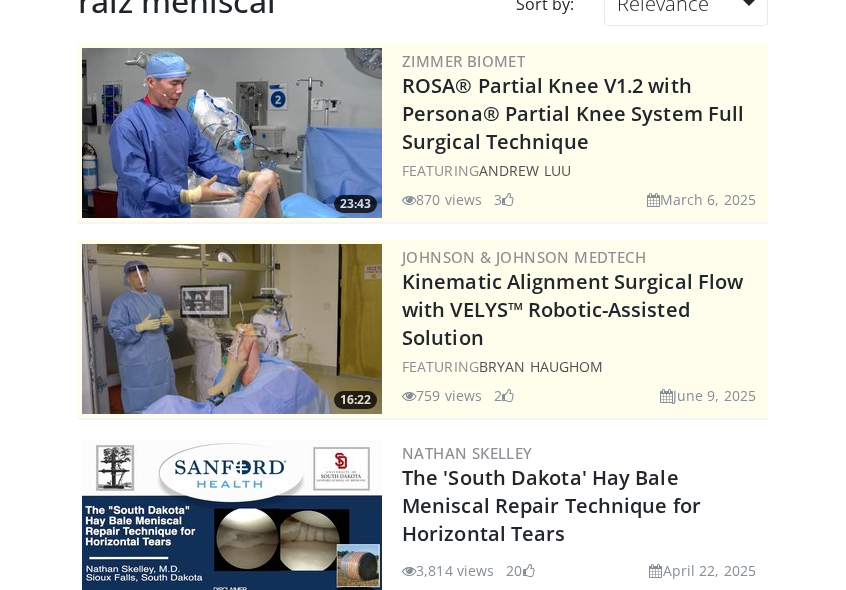 scroll, scrollTop: 0, scrollLeft: 0, axis: both 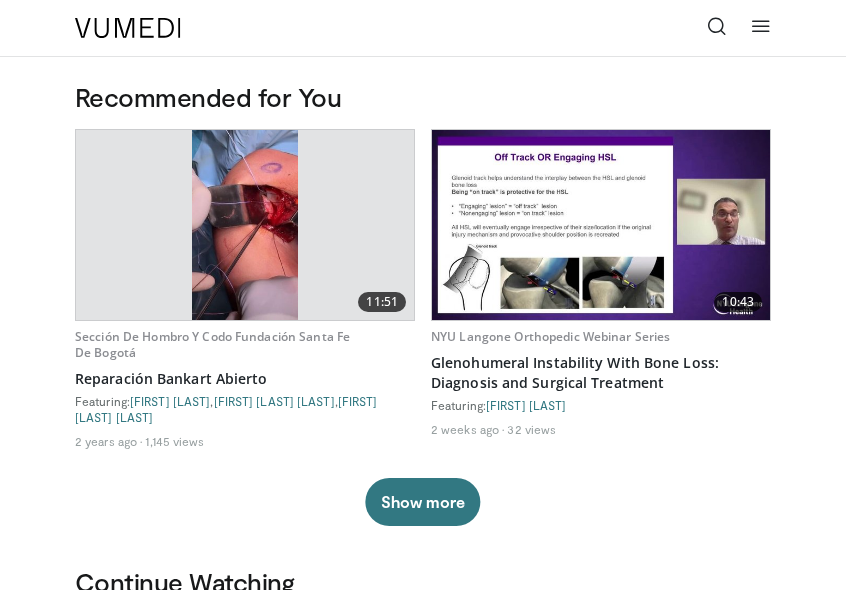 click at bounding box center [717, 26] 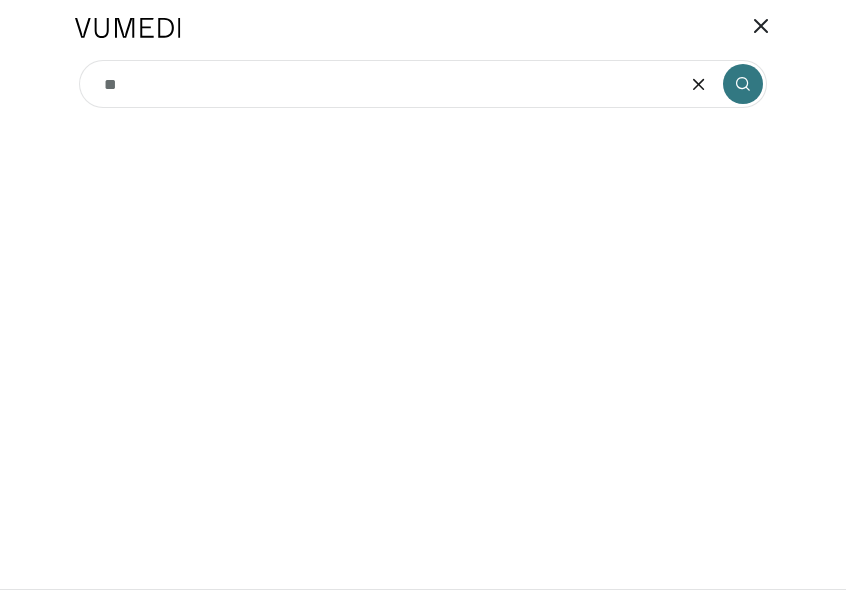 type on "*" 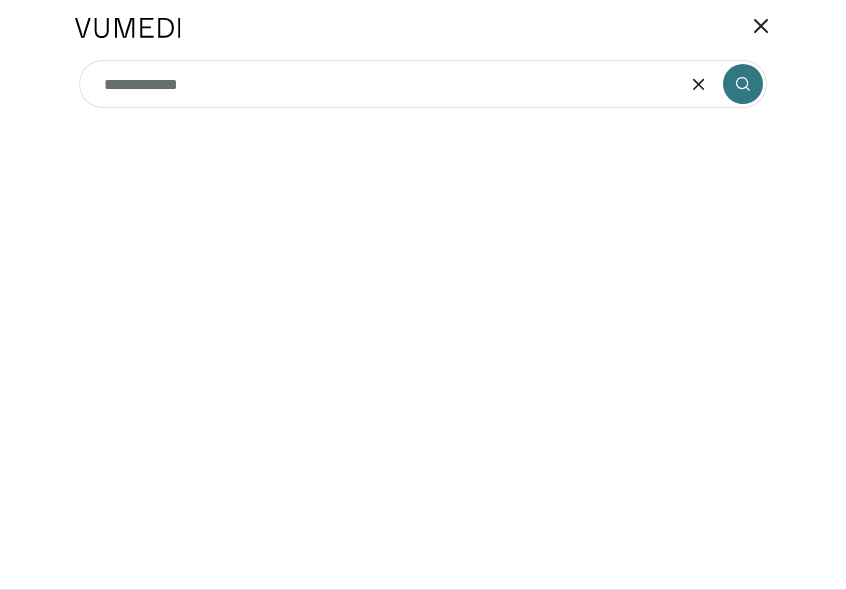 type on "**********" 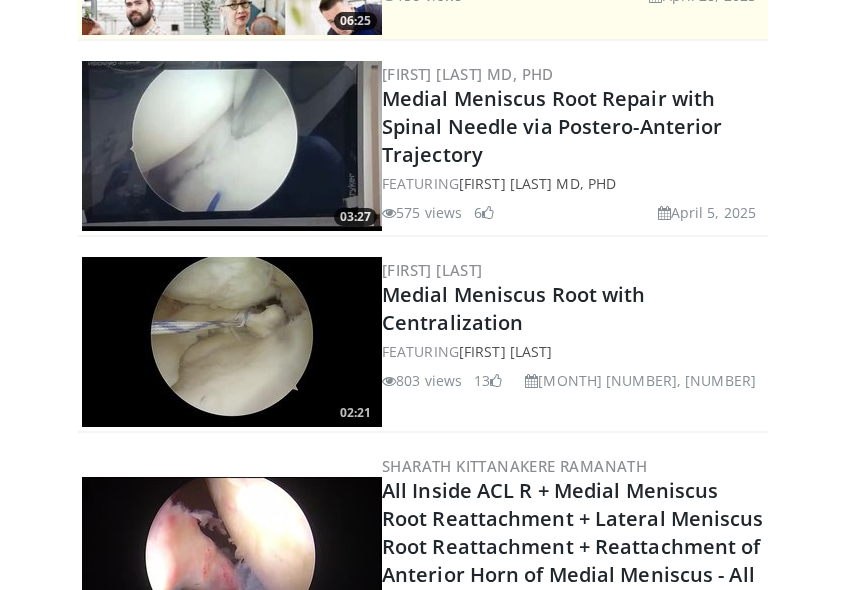 scroll, scrollTop: 455, scrollLeft: 0, axis: vertical 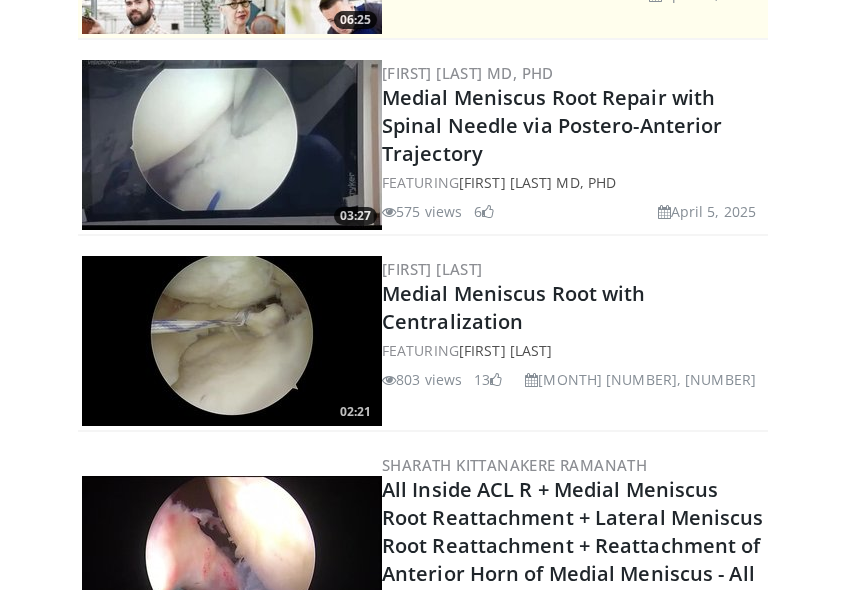 click at bounding box center [232, 341] 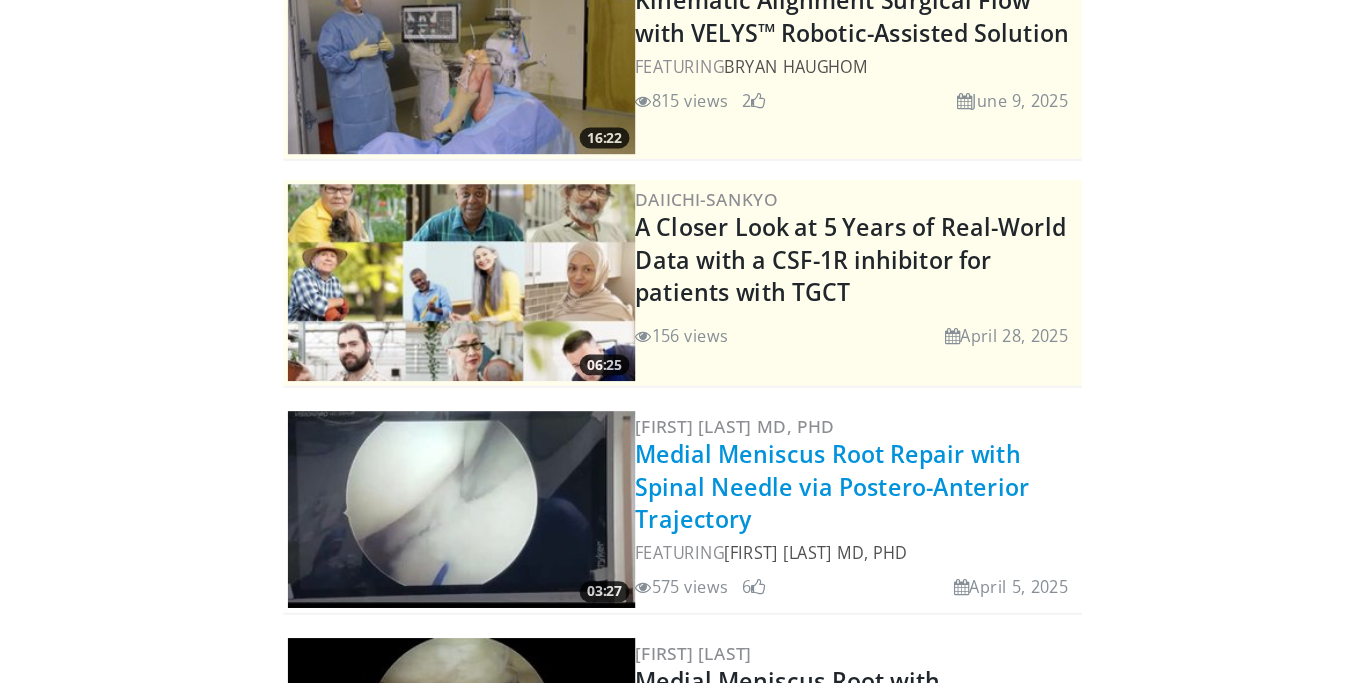 scroll, scrollTop: 0, scrollLeft: 0, axis: both 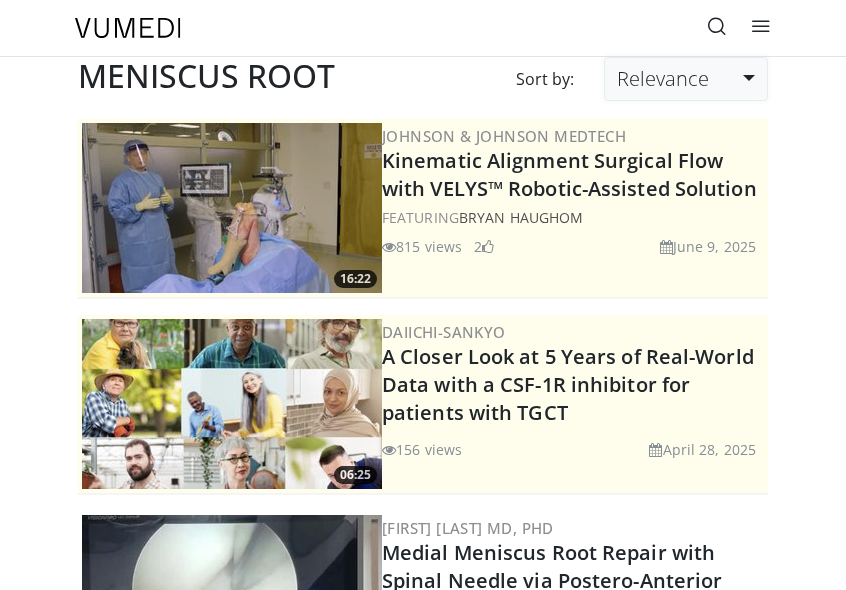 click on "Relevance" at bounding box center [663, 78] 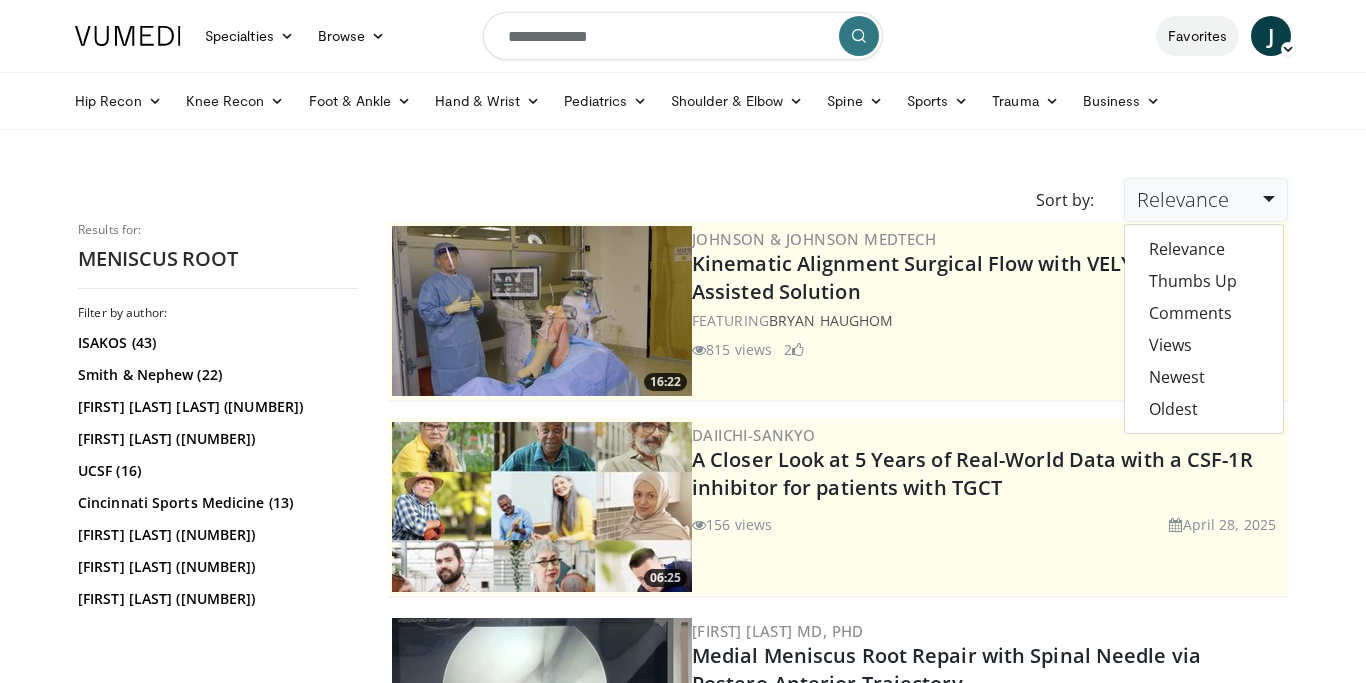 click on "Favorites" at bounding box center [1197, 36] 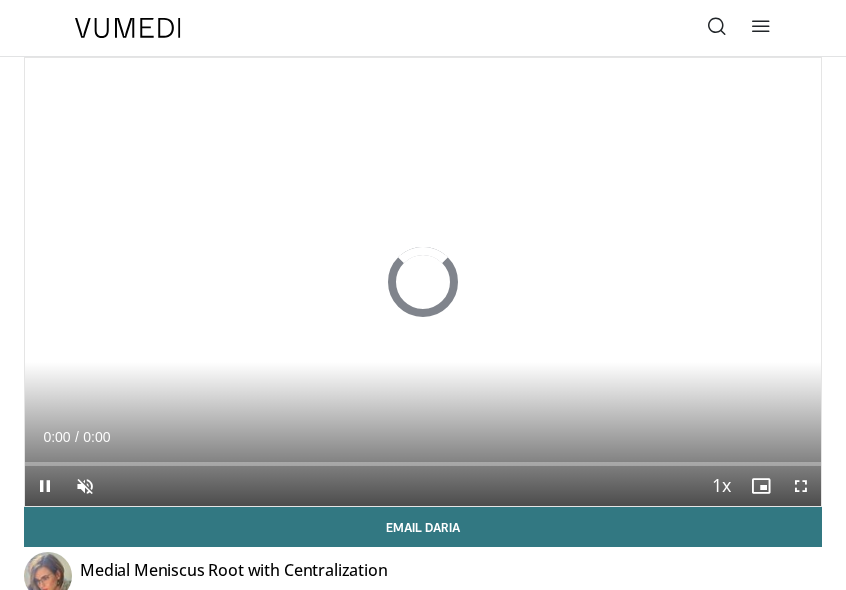 scroll, scrollTop: 0, scrollLeft: 0, axis: both 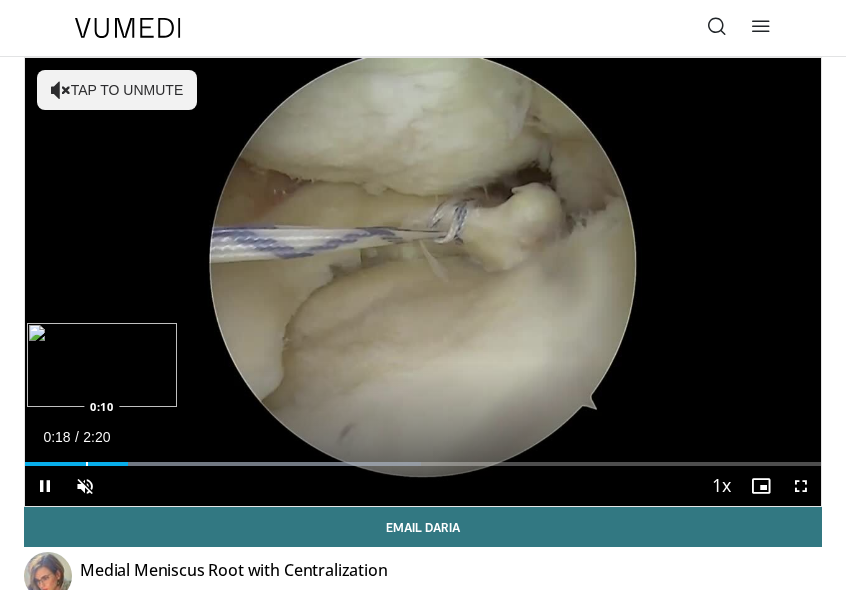 click on "Loaded :  49.81% 0:18 0:10" at bounding box center [423, 456] 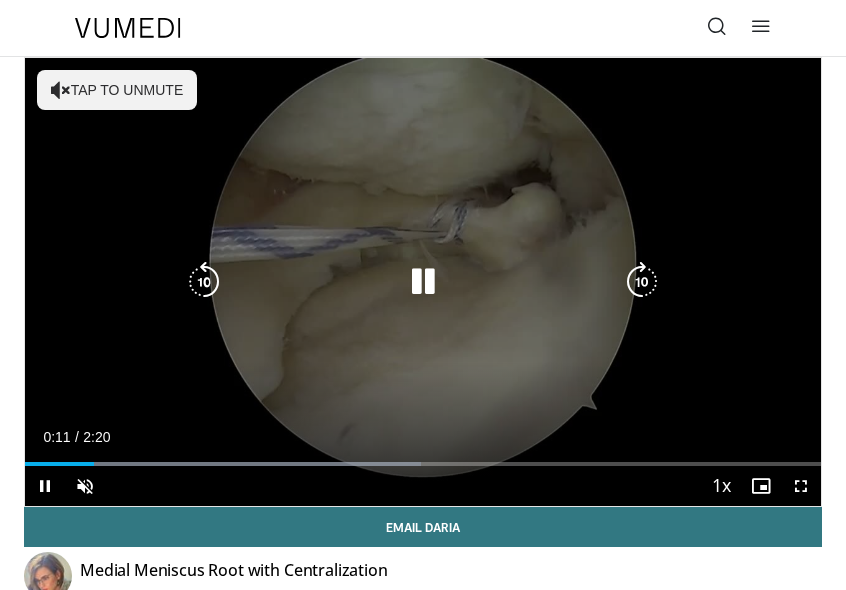 click at bounding box center (423, 282) 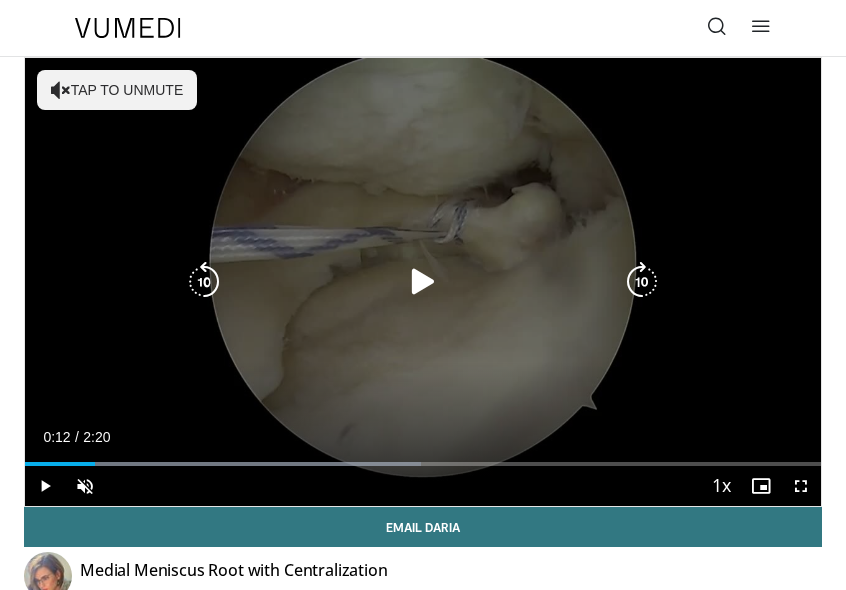 click at bounding box center (423, 282) 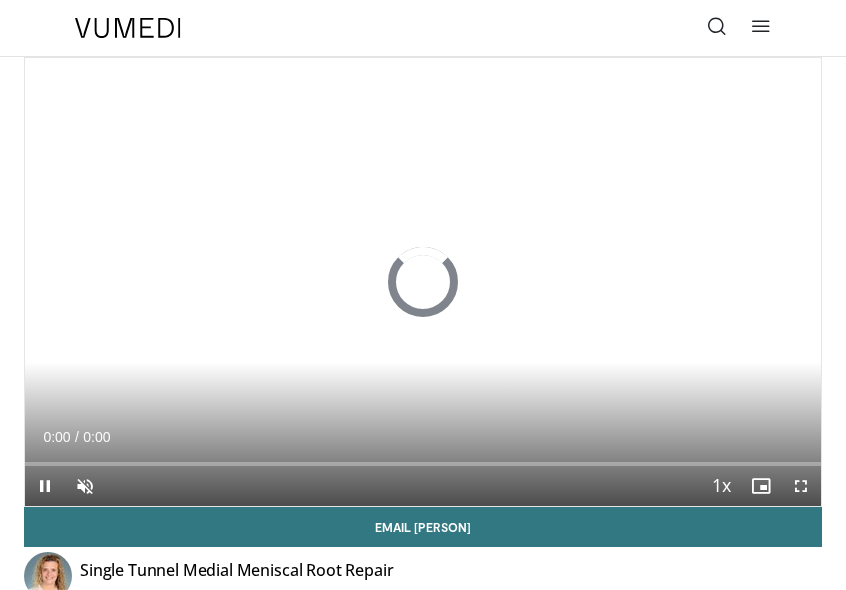 scroll, scrollTop: 0, scrollLeft: 0, axis: both 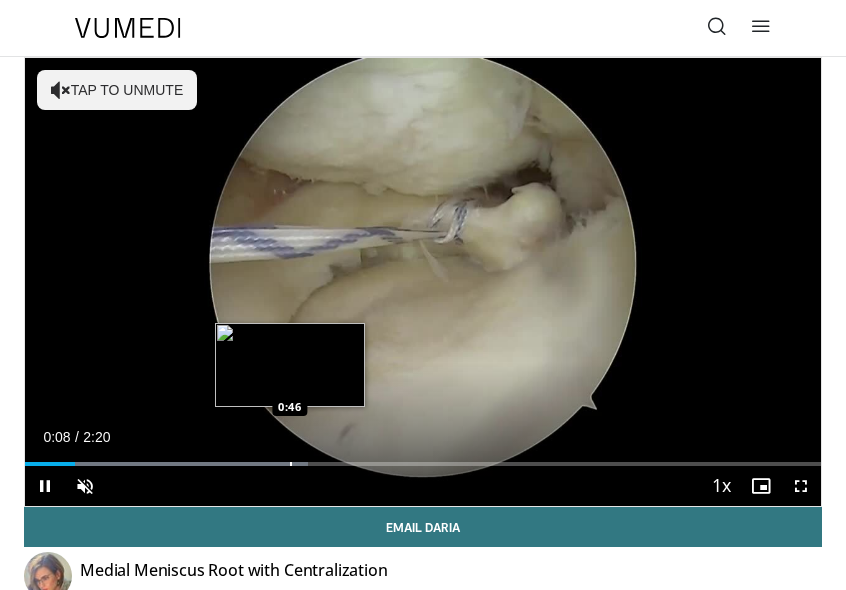 click on "Loaded :  35.57% 0:08 0:46" at bounding box center (423, 456) 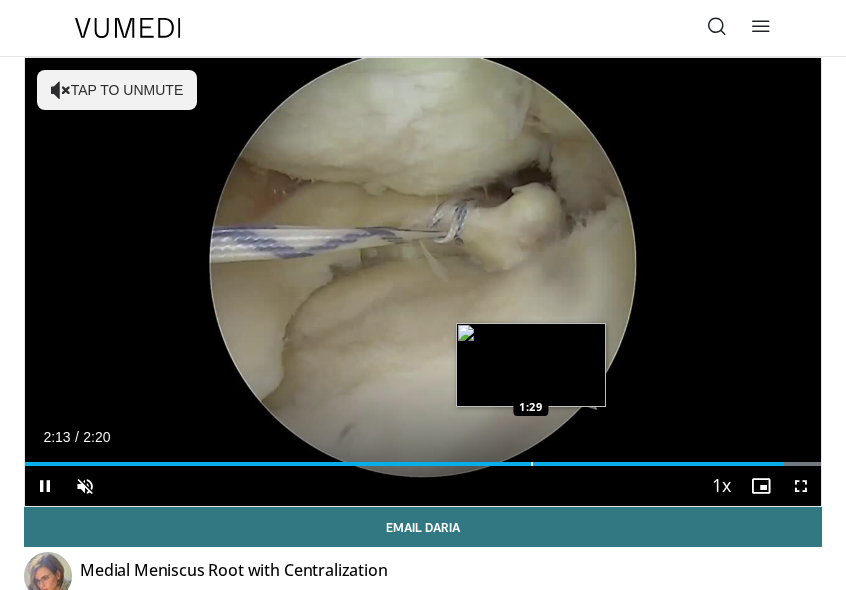 click on "Loaded :  100.00% 2:13 1:29" at bounding box center [423, 456] 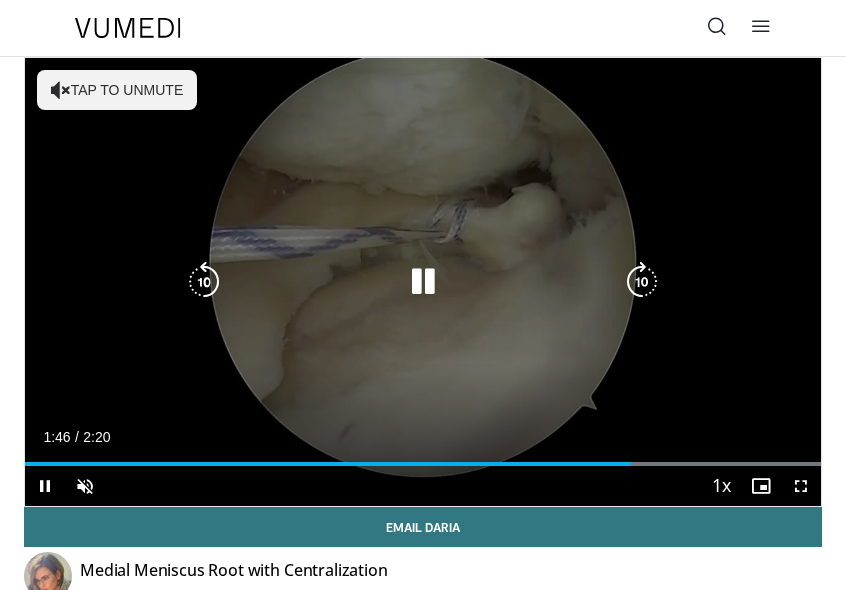 click at bounding box center [423, 282] 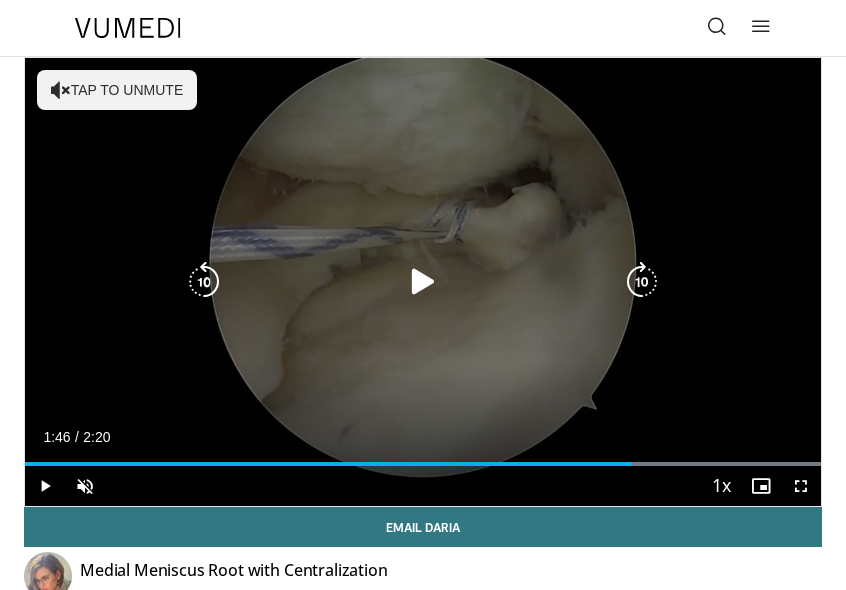 click on "10 seconds
Tap to unmute" at bounding box center [423, 282] 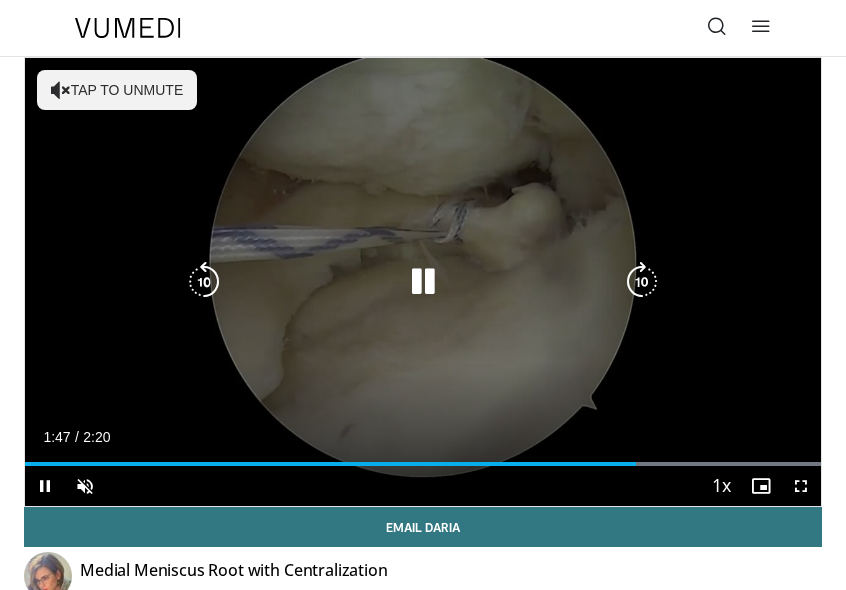 click on "10 seconds
Tap to unmute" at bounding box center (423, 282) 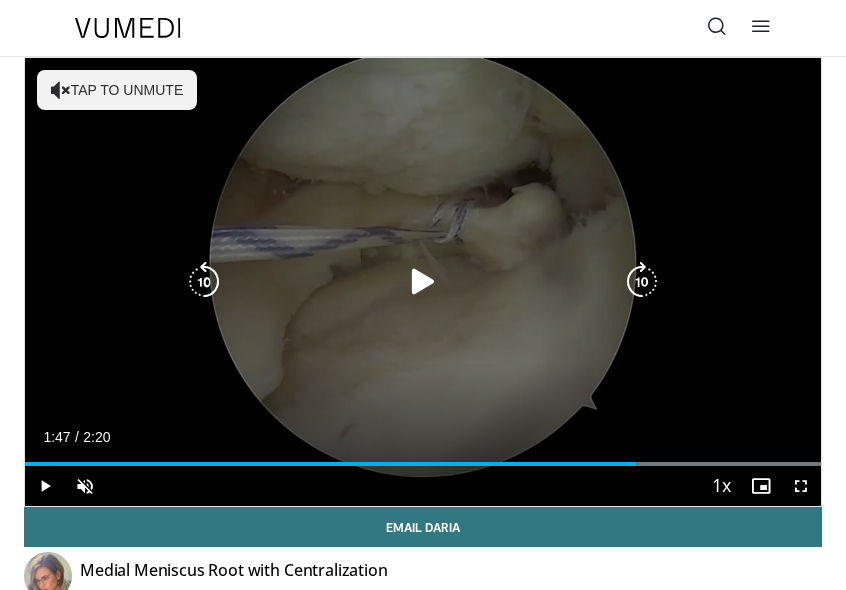 click on "10 seconds
Tap to unmute" at bounding box center [423, 282] 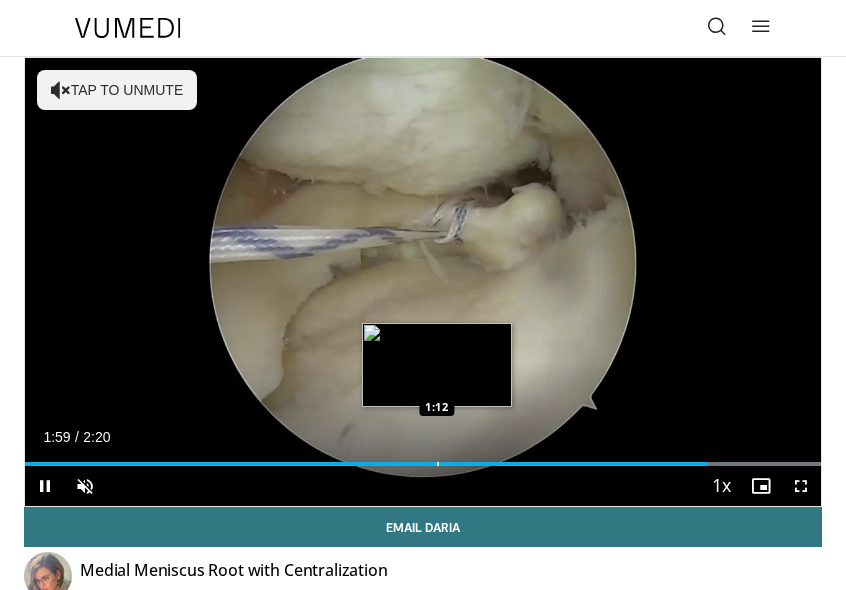 click on "Loaded :  100.00% 2:00 1:12" at bounding box center [423, 456] 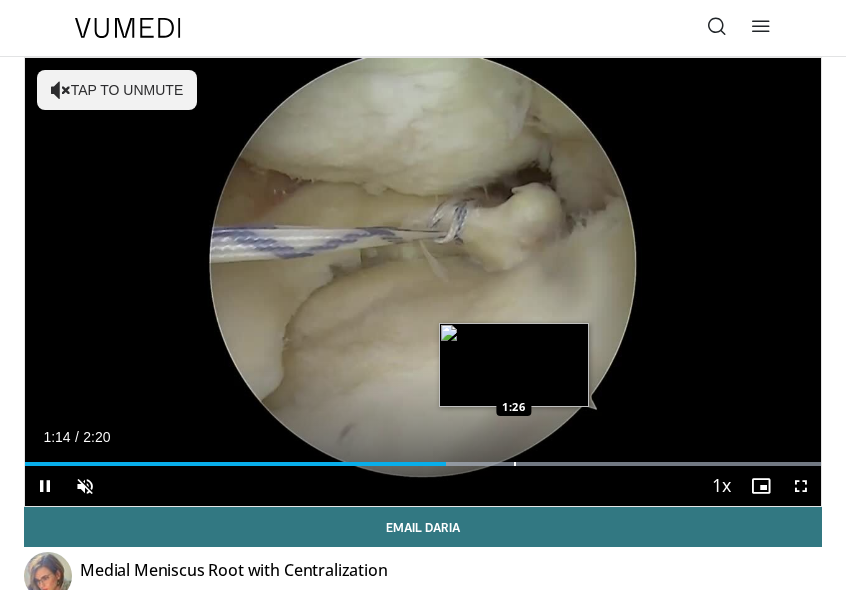 click on "Loaded :  100.00% 1:14 1:26" at bounding box center [423, 456] 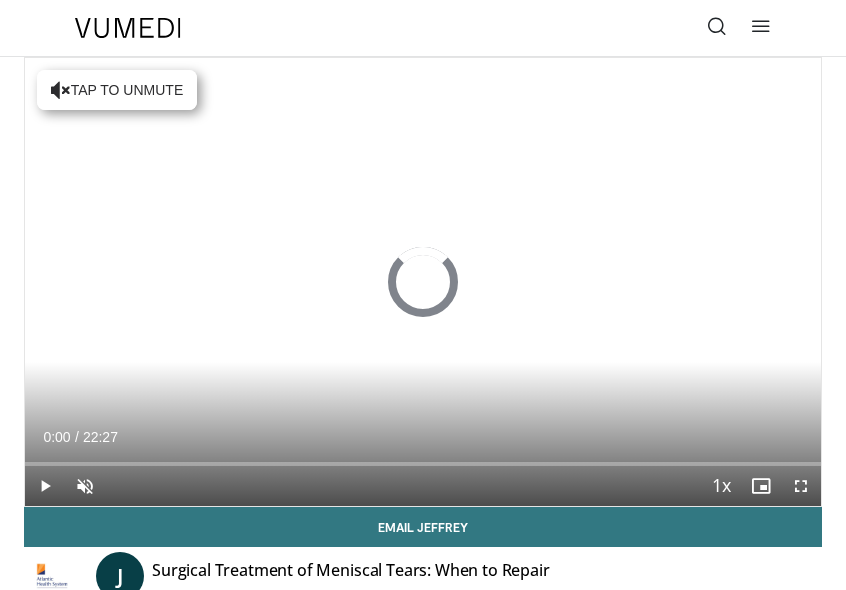 scroll, scrollTop: 0, scrollLeft: 0, axis: both 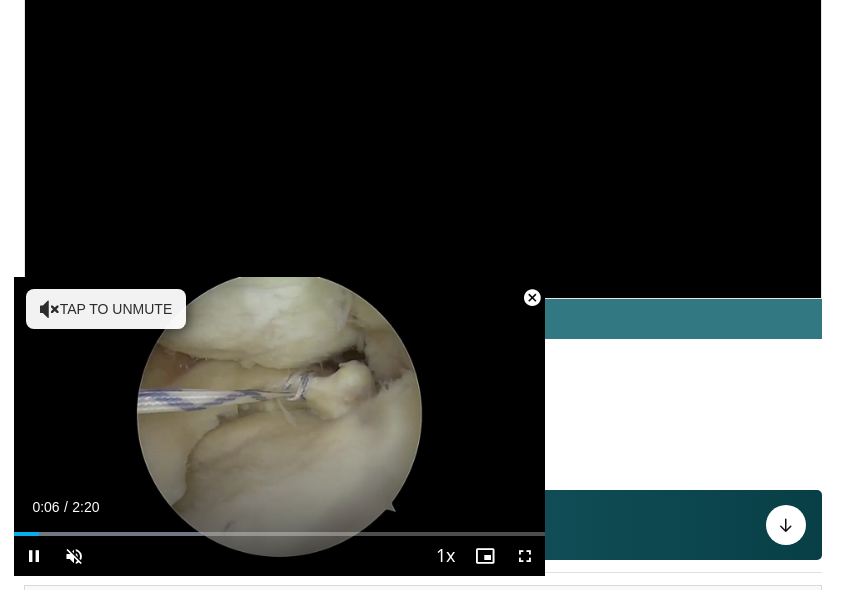 click at bounding box center (532, 298) 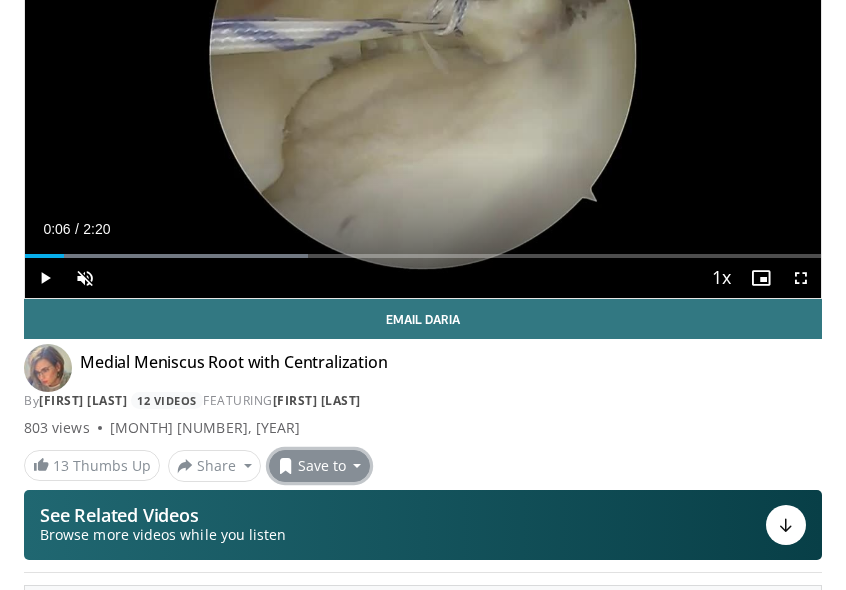 click on "Save to" at bounding box center [320, 466] 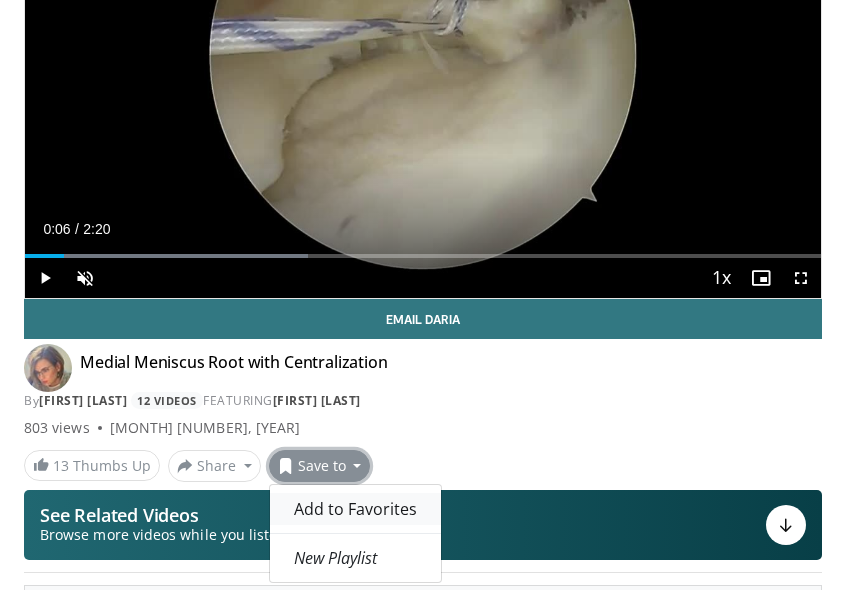 click on "Add to Favorites" at bounding box center [355, 509] 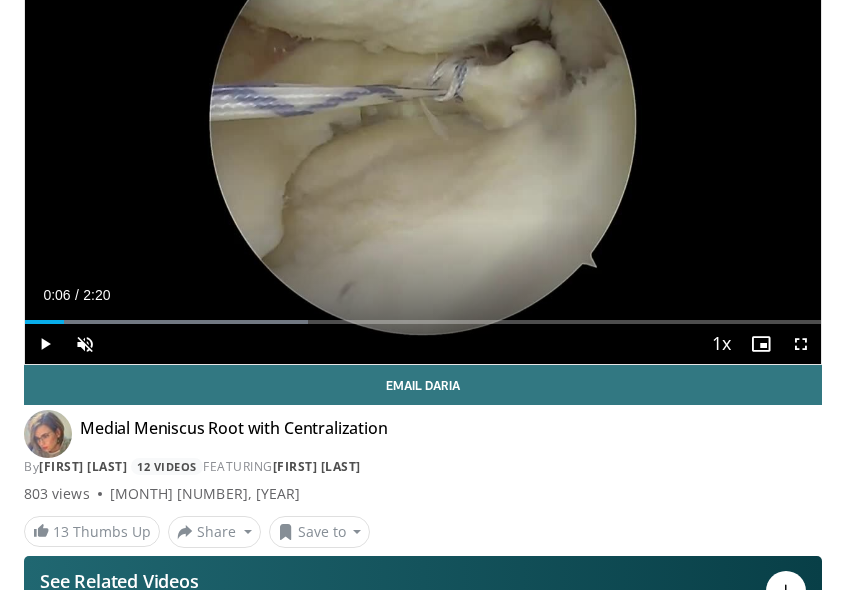 scroll, scrollTop: 274, scrollLeft: 0, axis: vertical 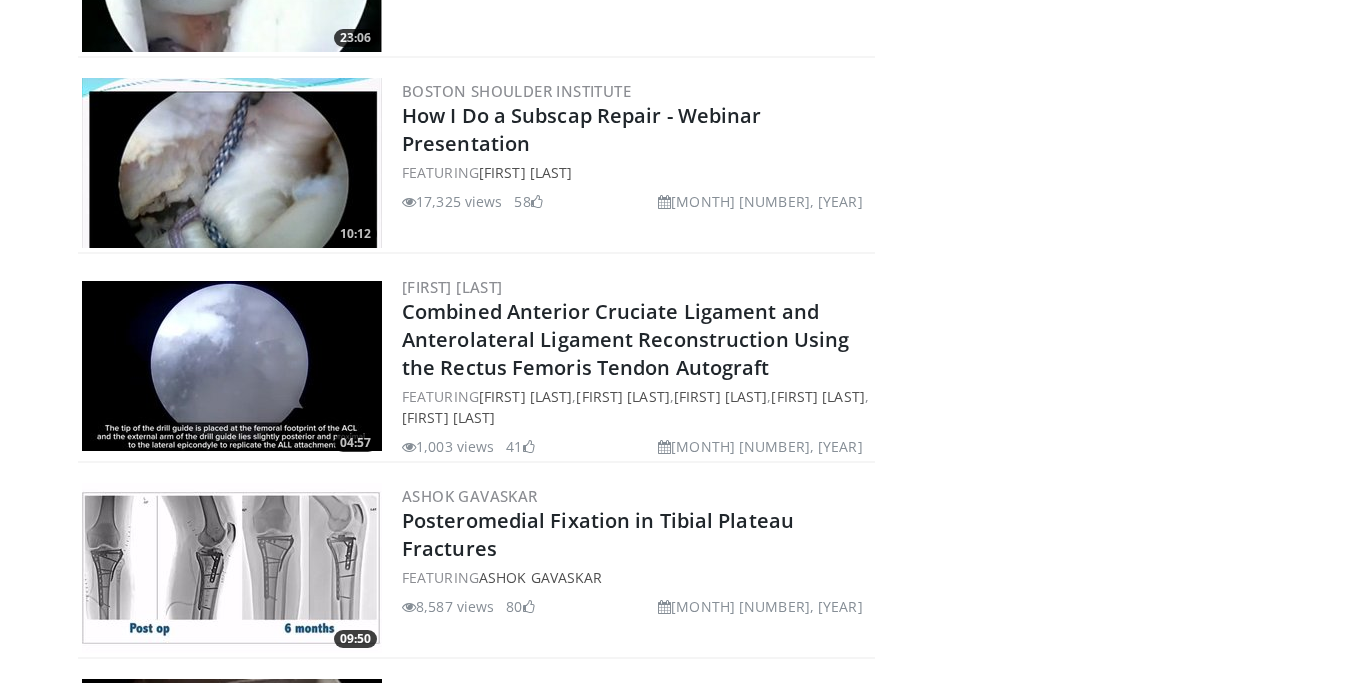 click at bounding box center (232, 163) 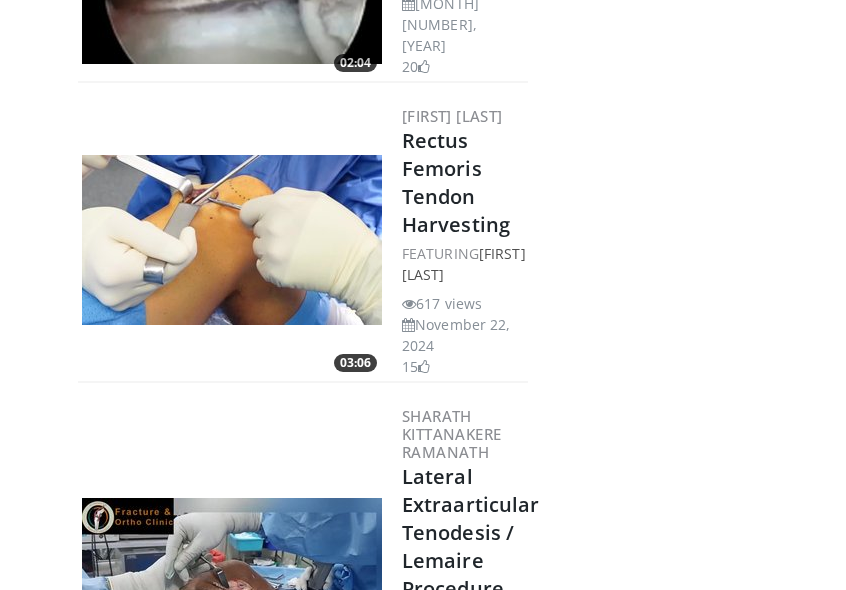 scroll, scrollTop: 2867, scrollLeft: 0, axis: vertical 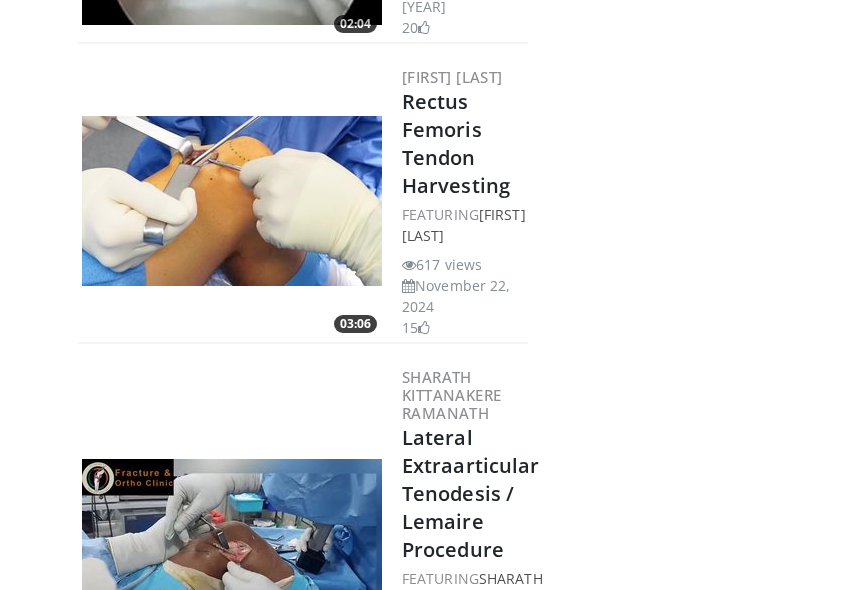 click at bounding box center [232, 201] 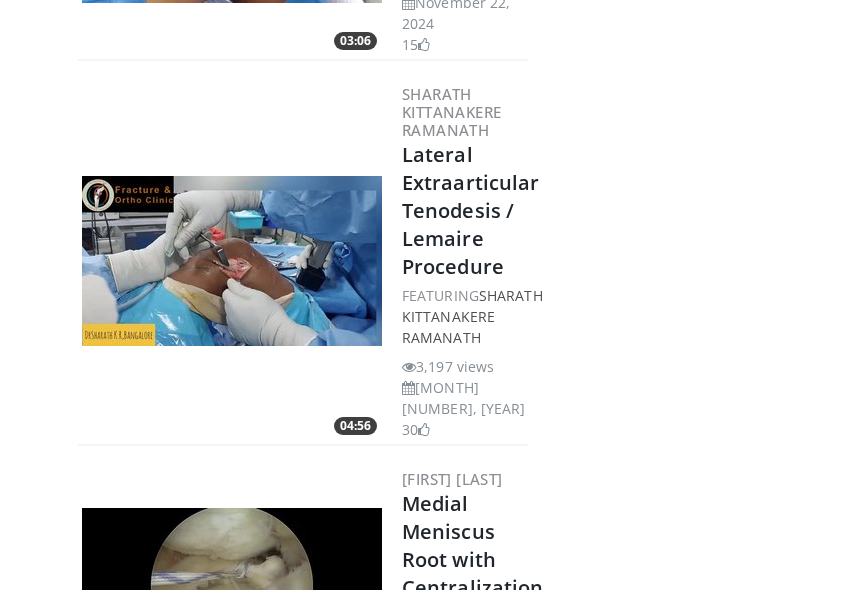scroll, scrollTop: 3151, scrollLeft: 0, axis: vertical 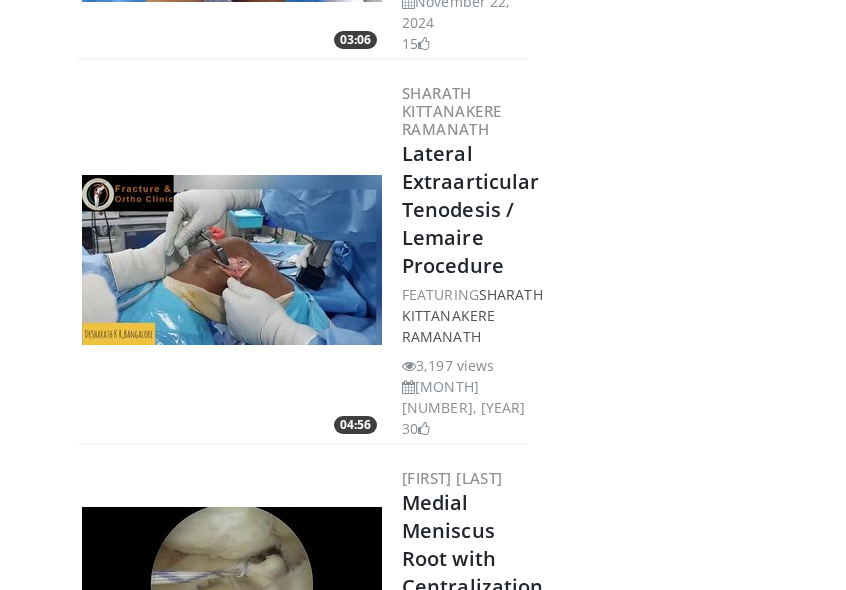 click at bounding box center (232, 260) 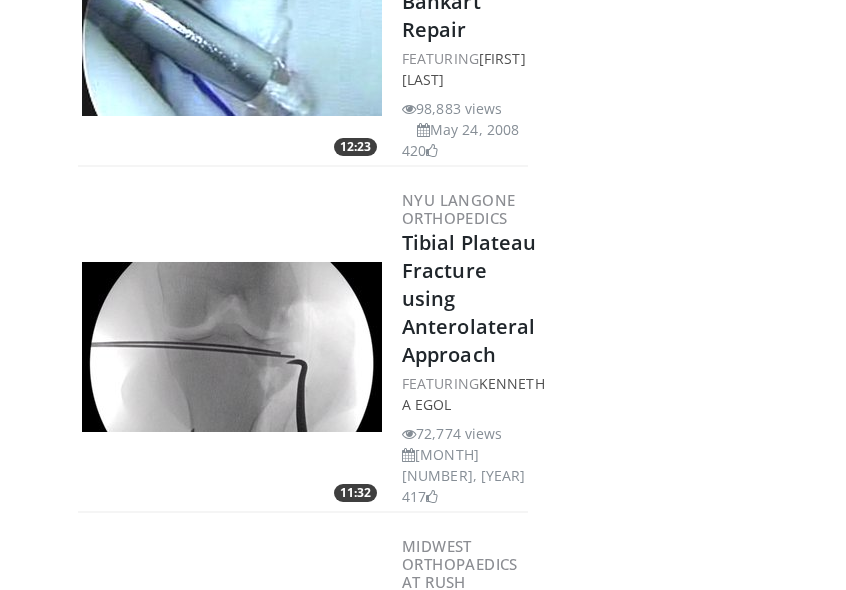 scroll, scrollTop: 0, scrollLeft: 0, axis: both 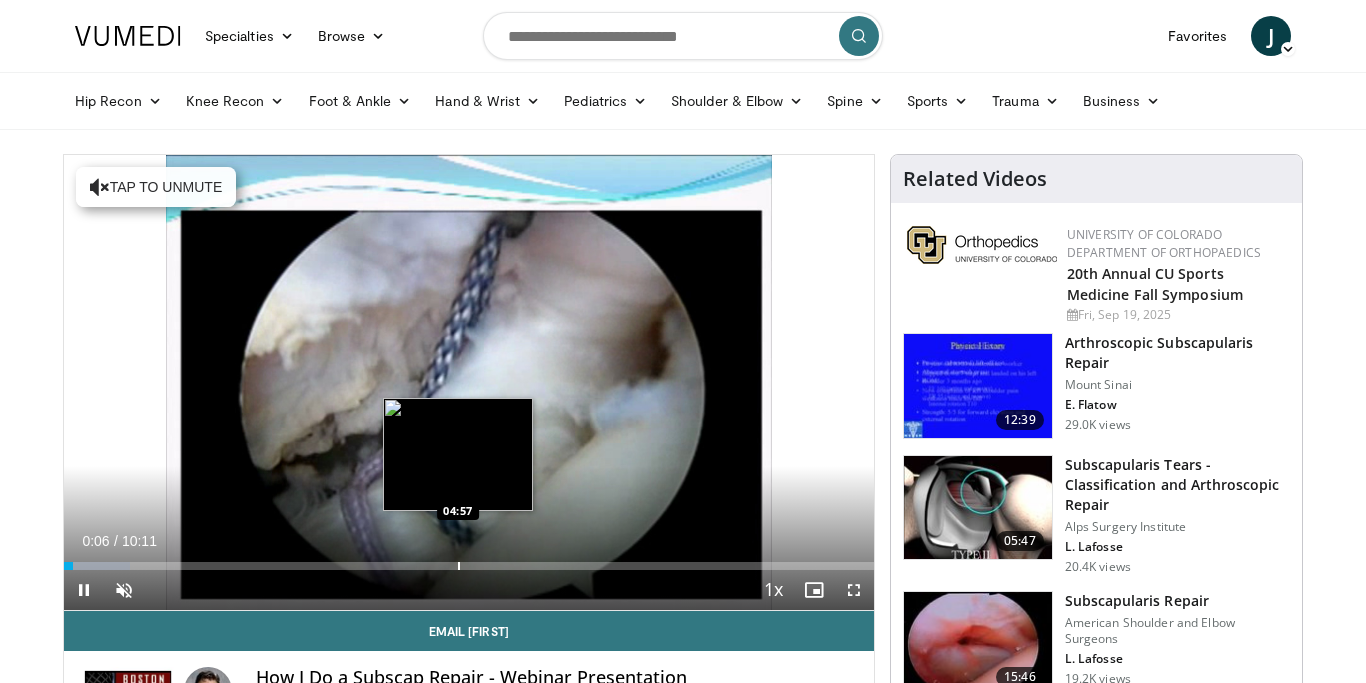 click on "Loaded :  8.15% 00:06 04:57" at bounding box center [469, 560] 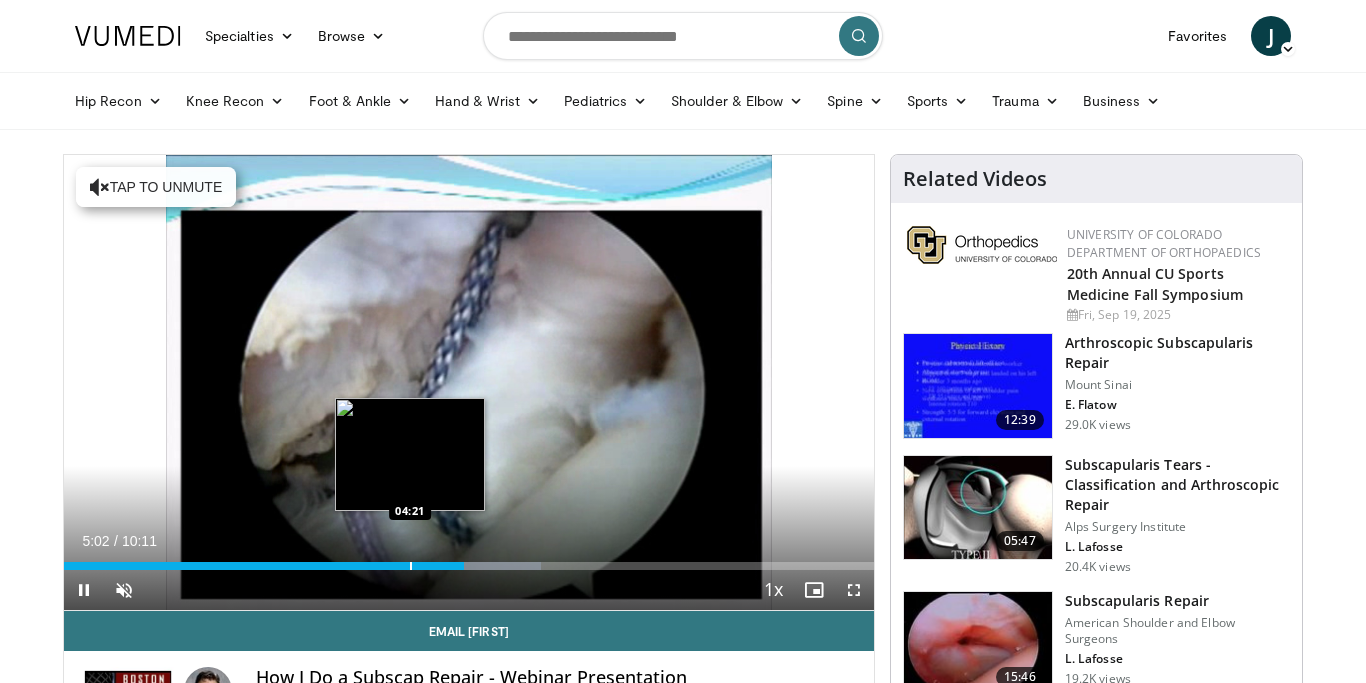 click on "Loaded :  58.94% 05:02 04:21" at bounding box center (469, 560) 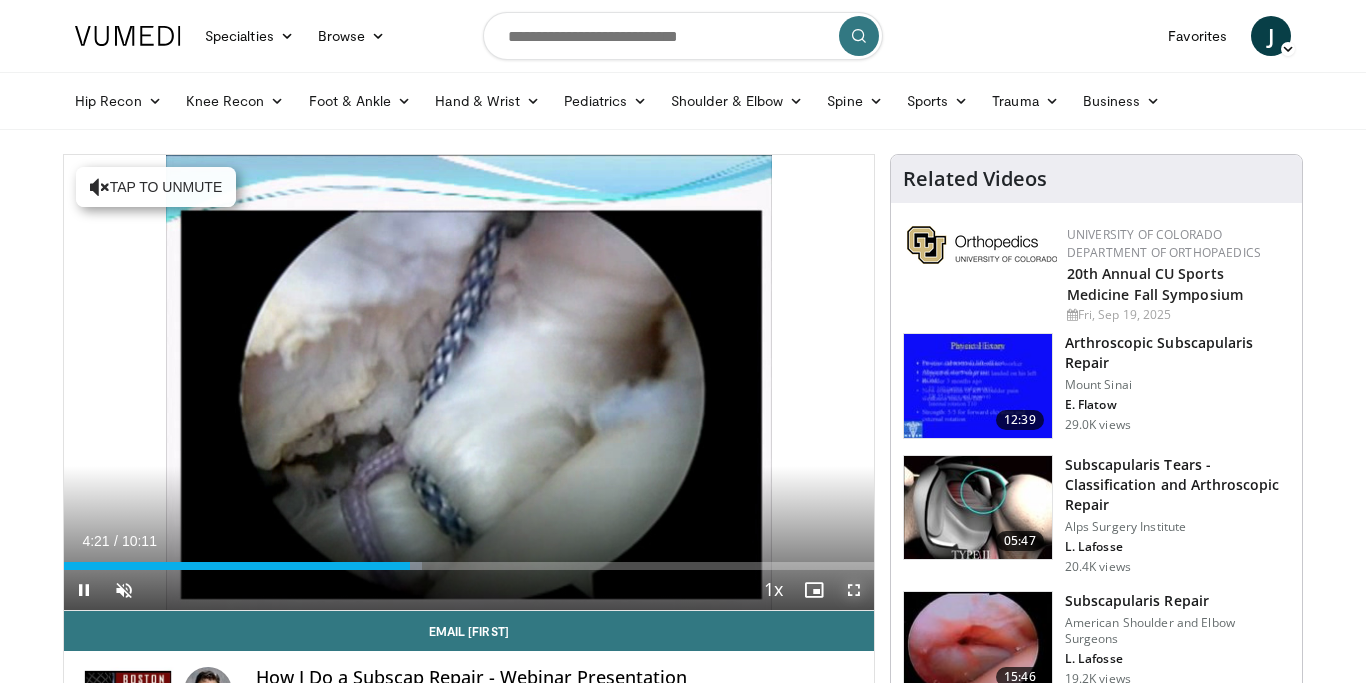 click at bounding box center (854, 590) 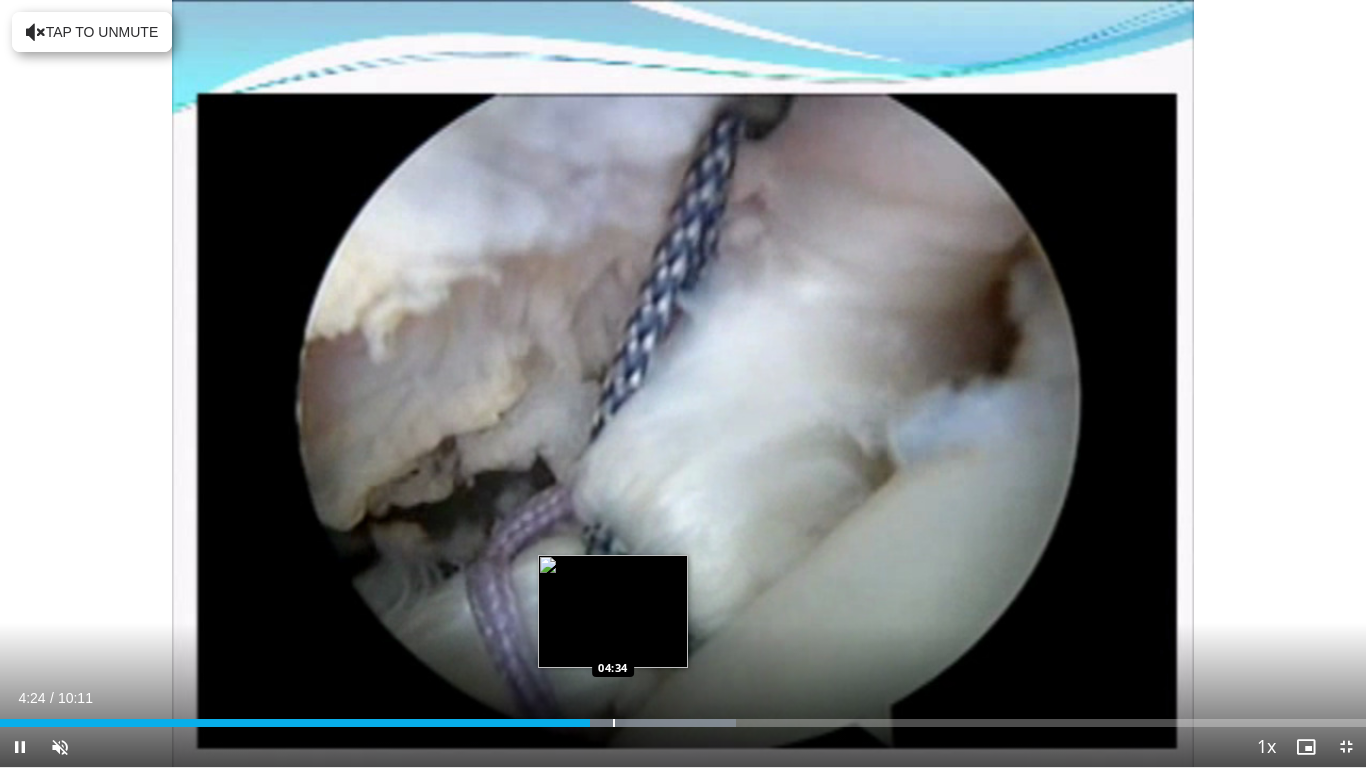 click at bounding box center [614, 723] 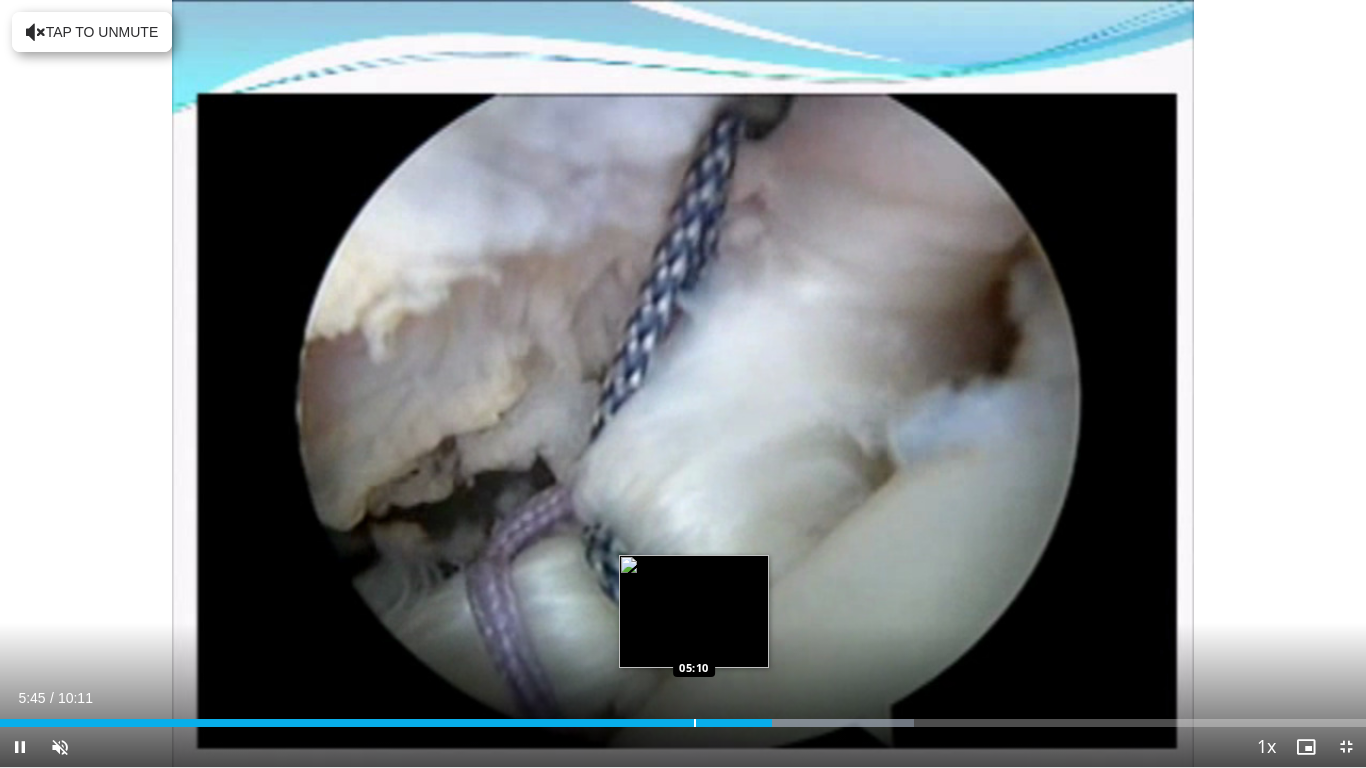 click on "Loaded :  66.94% 05:45 05:10" at bounding box center (683, 717) 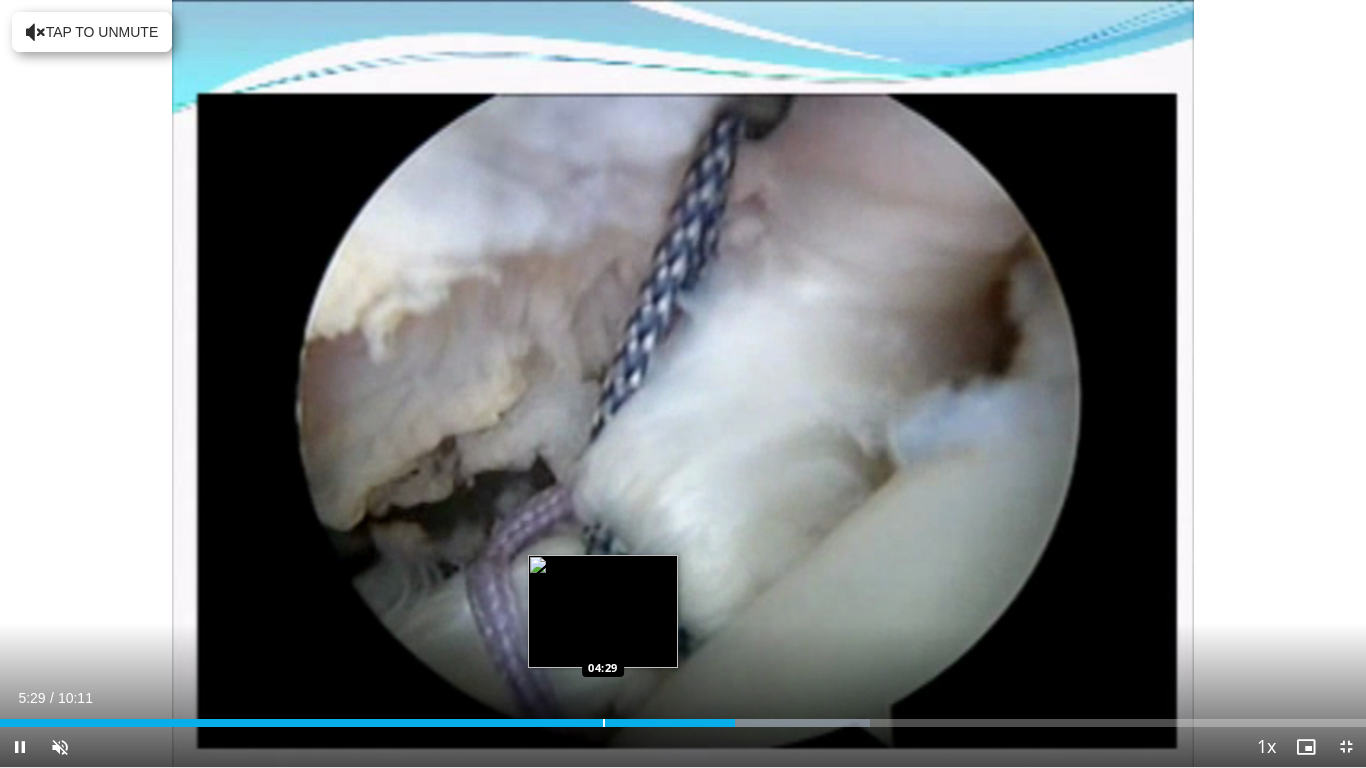 click on "05:29" at bounding box center (367, 723) 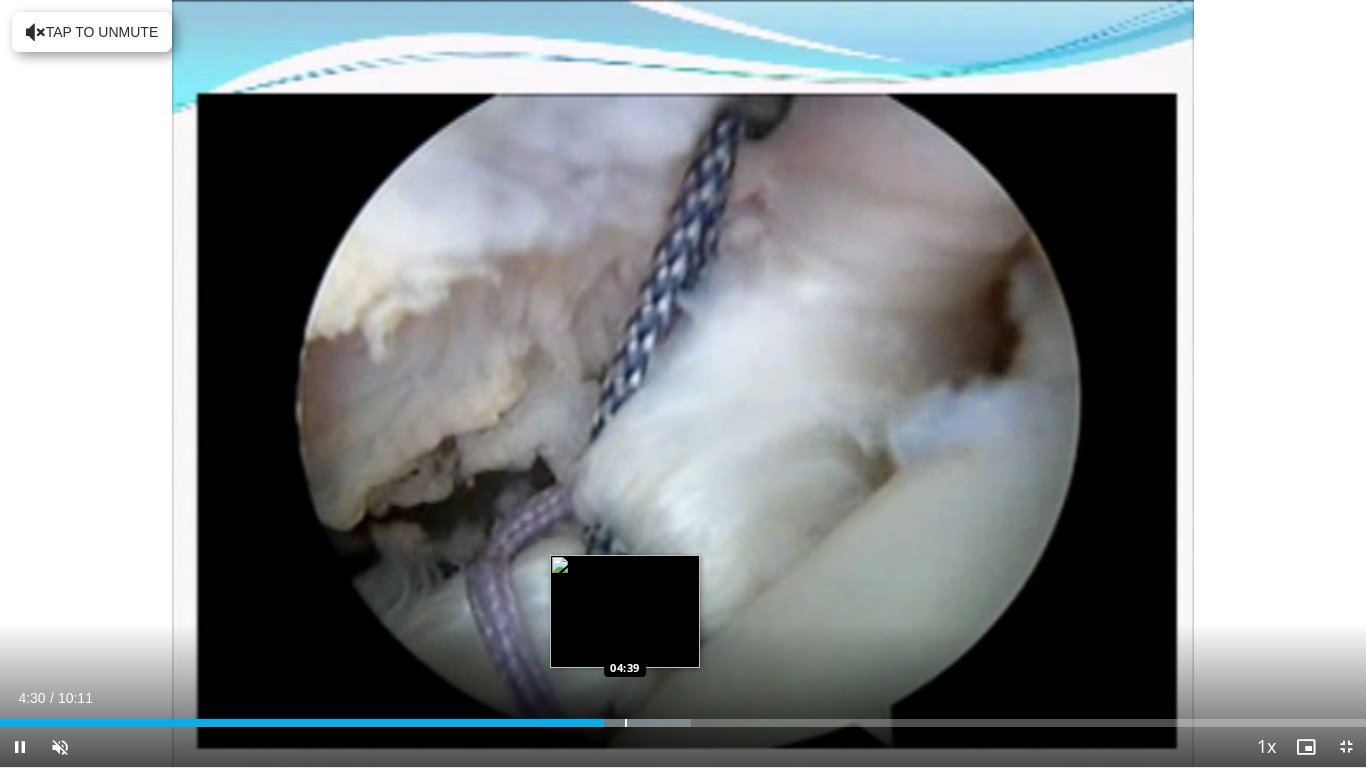 click at bounding box center [626, 723] 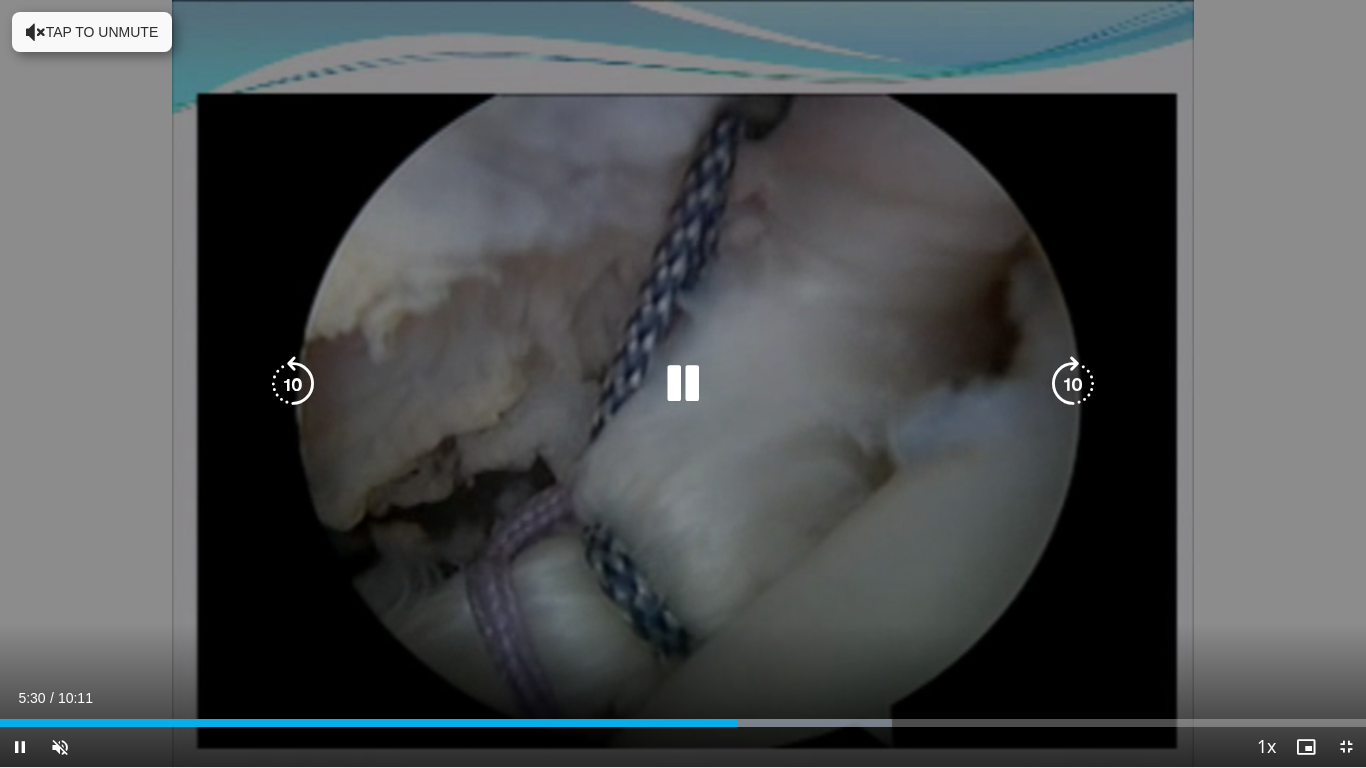 click at bounding box center [683, 384] 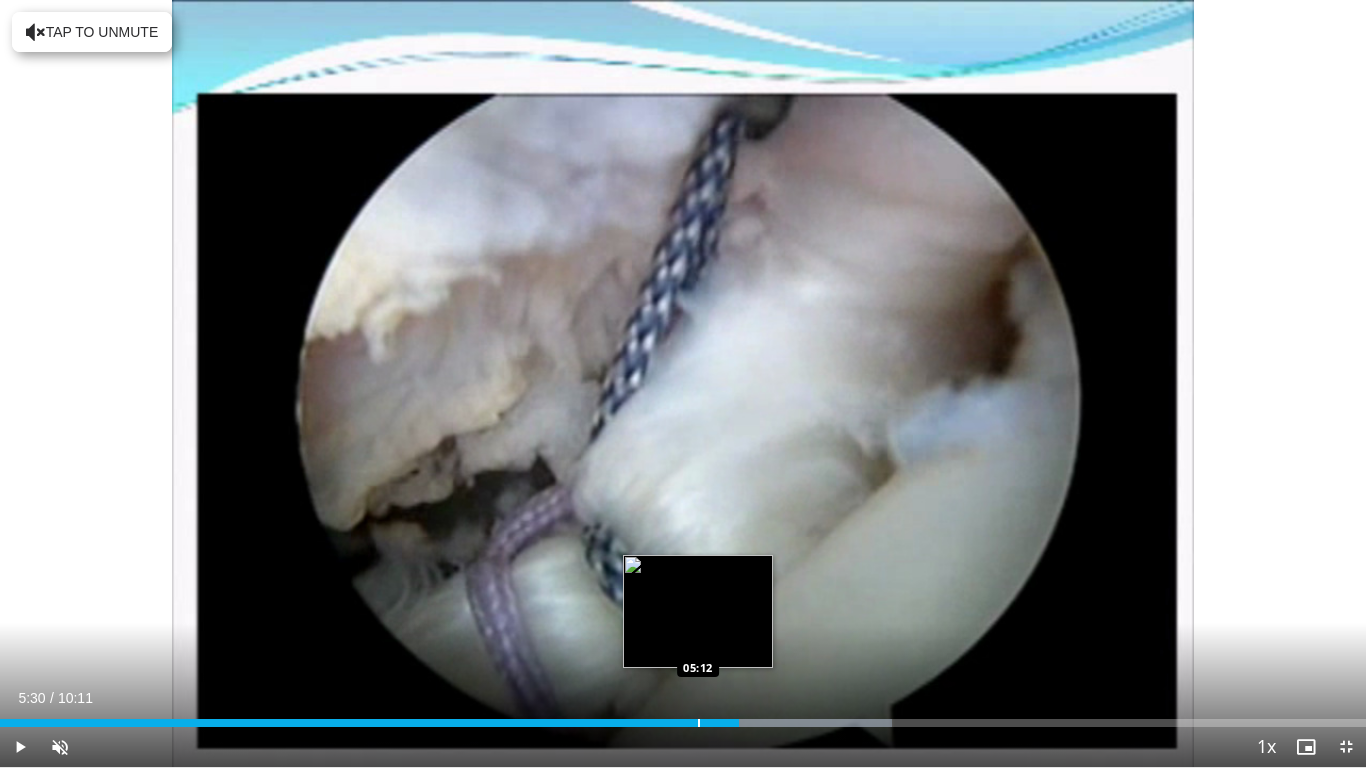 click at bounding box center (699, 723) 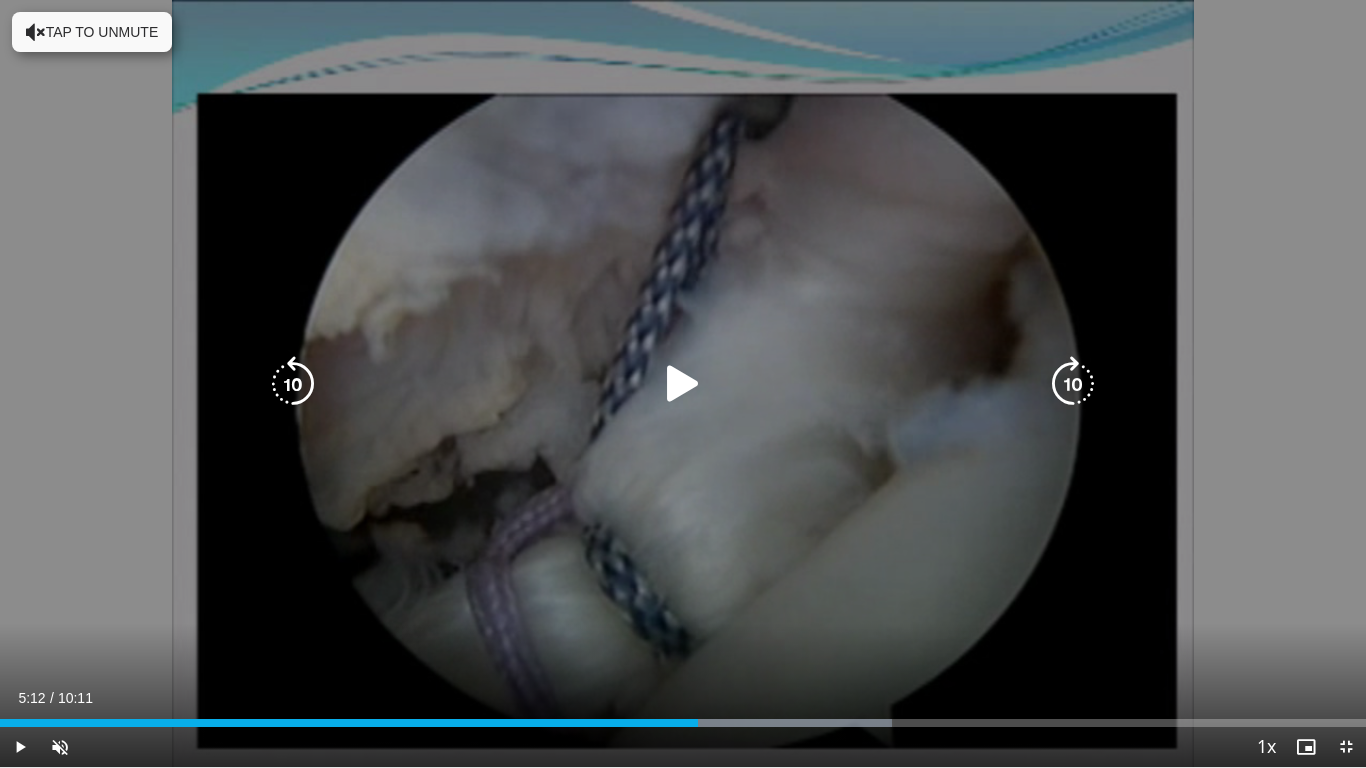 click on "10 seconds
Tap to unmute" at bounding box center (683, 383) 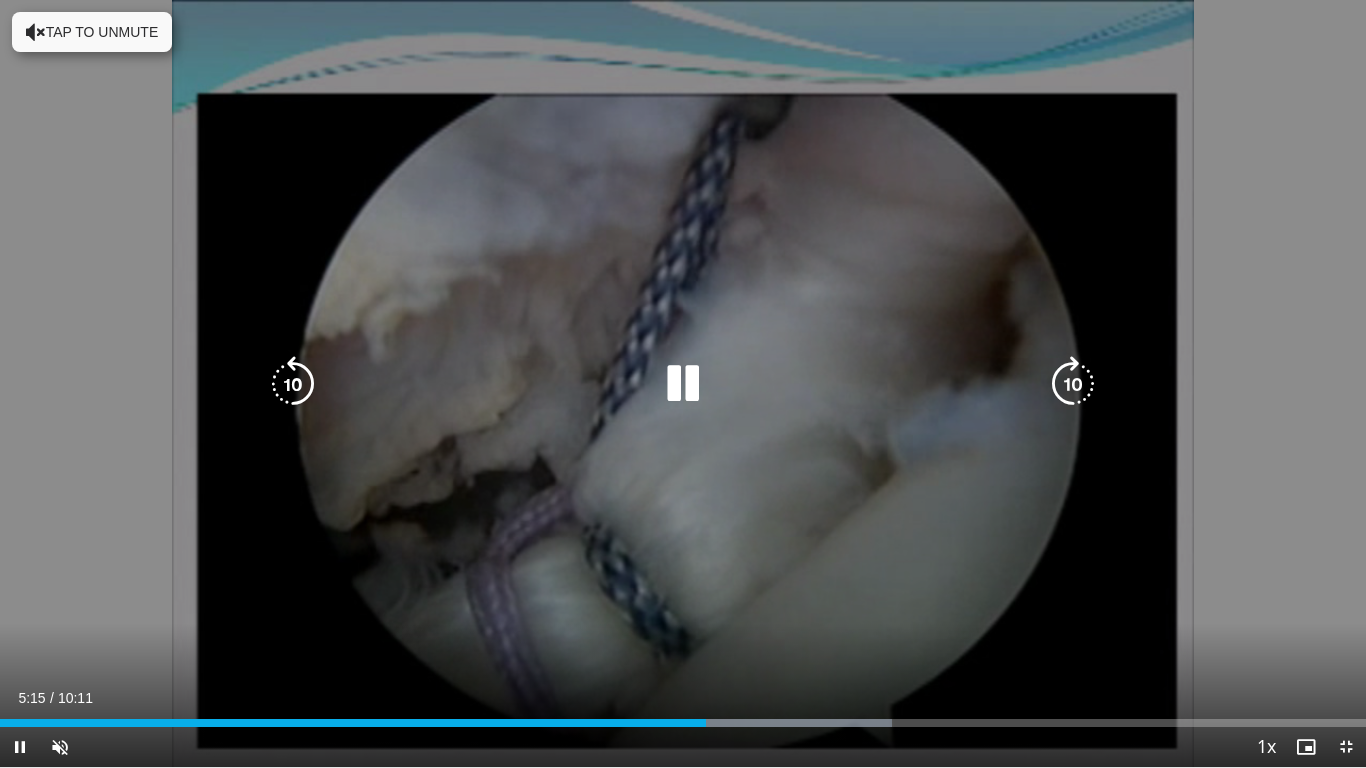 click at bounding box center [683, 384] 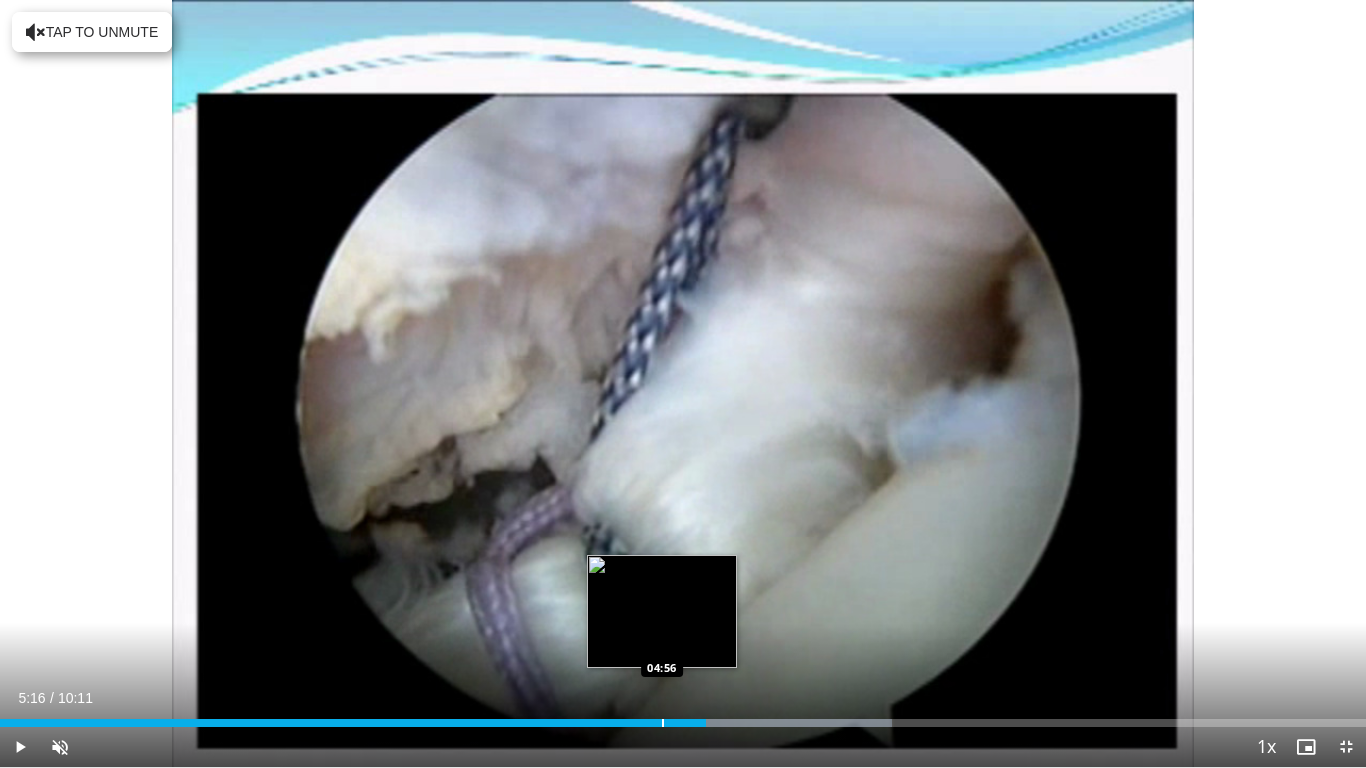 click at bounding box center [663, 723] 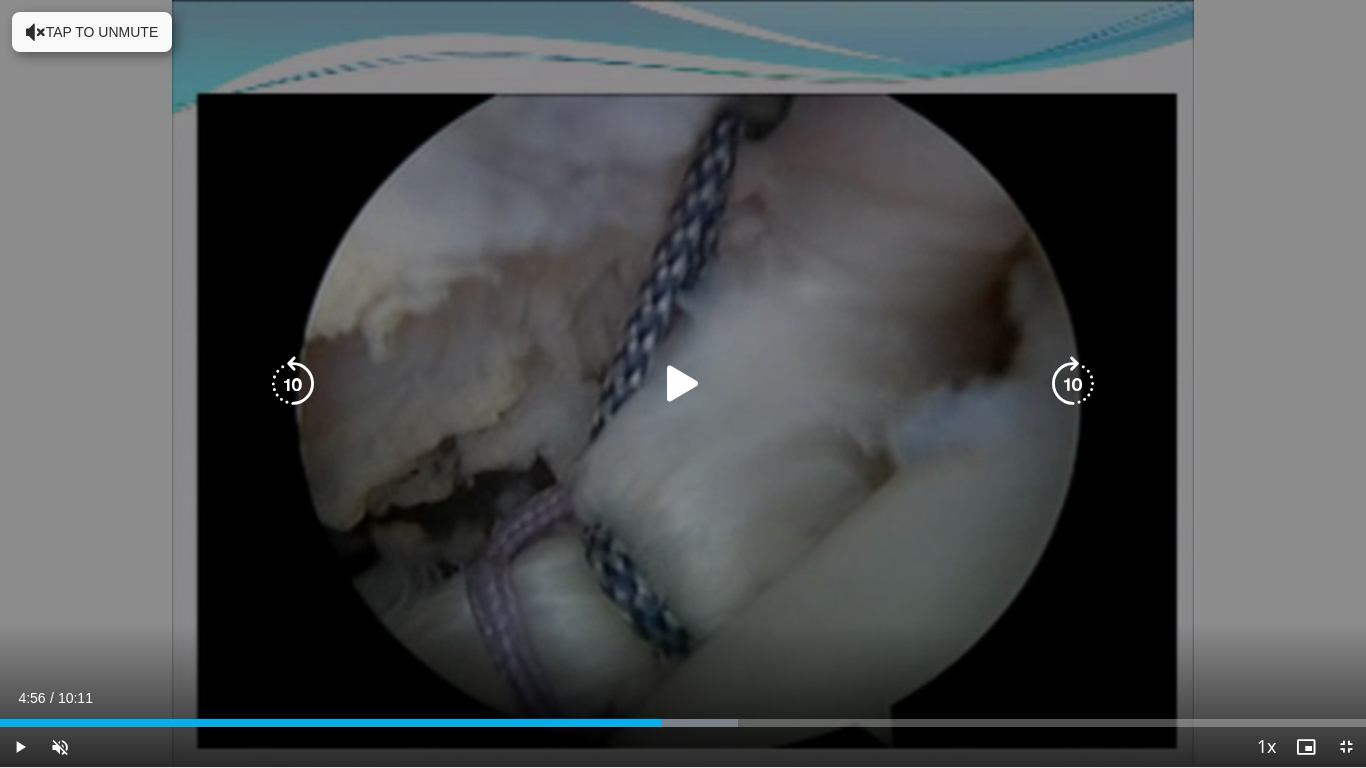 click at bounding box center [683, 384] 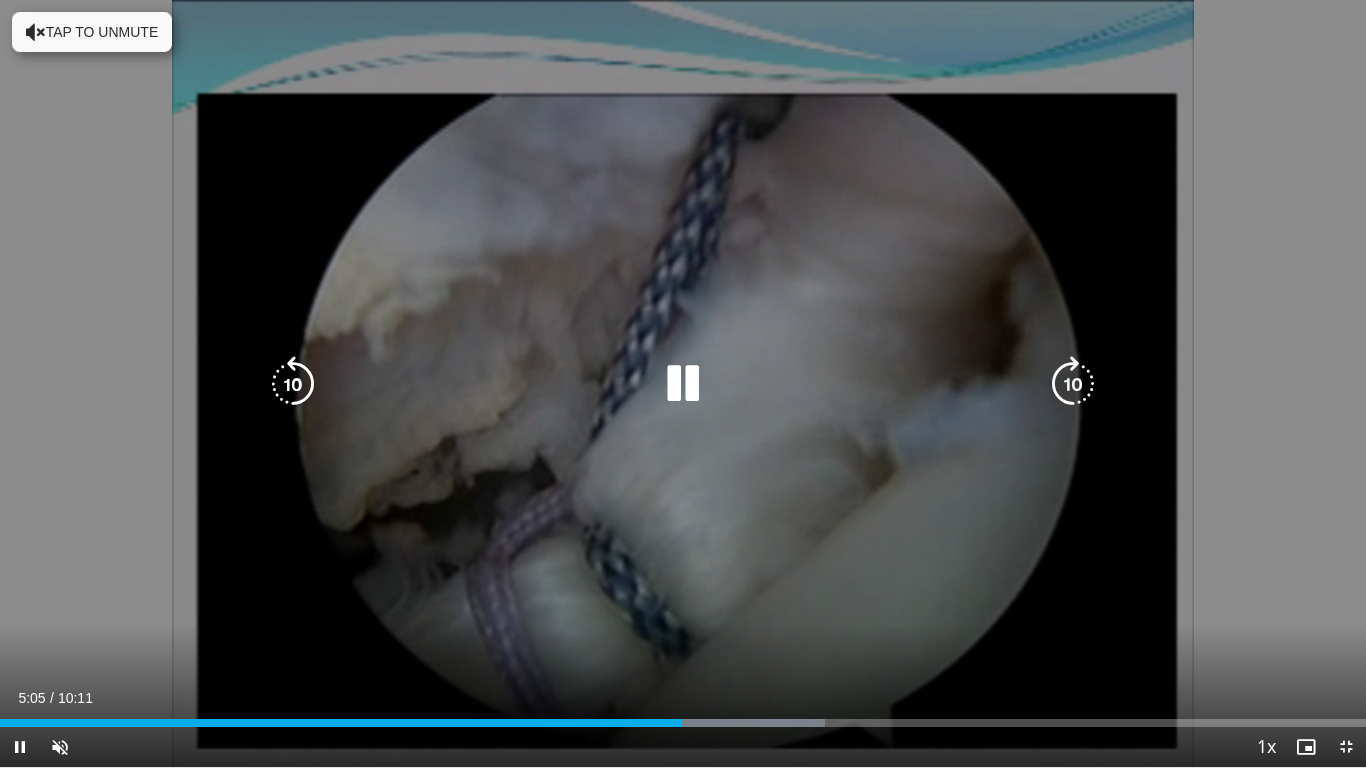 click at bounding box center [683, 384] 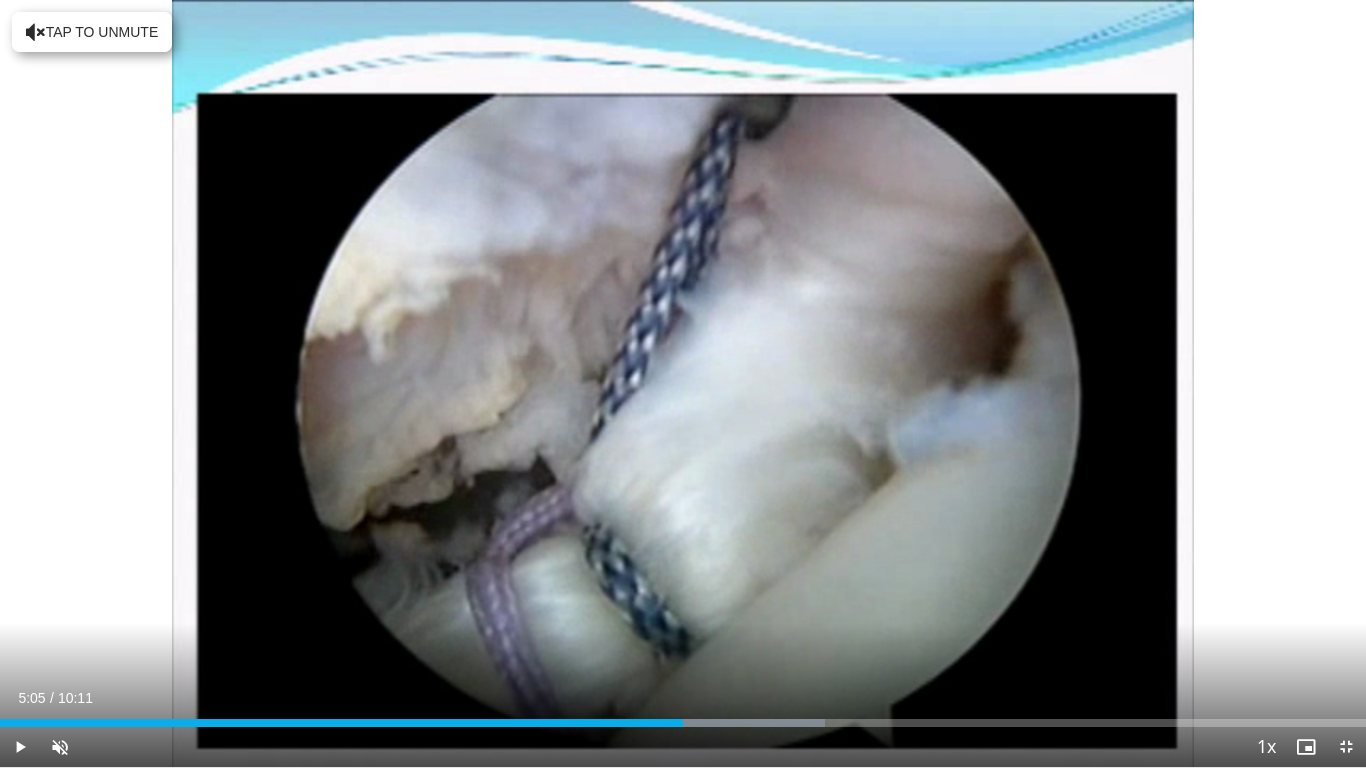 click on "10 seconds
Tap to unmute" at bounding box center [683, 383] 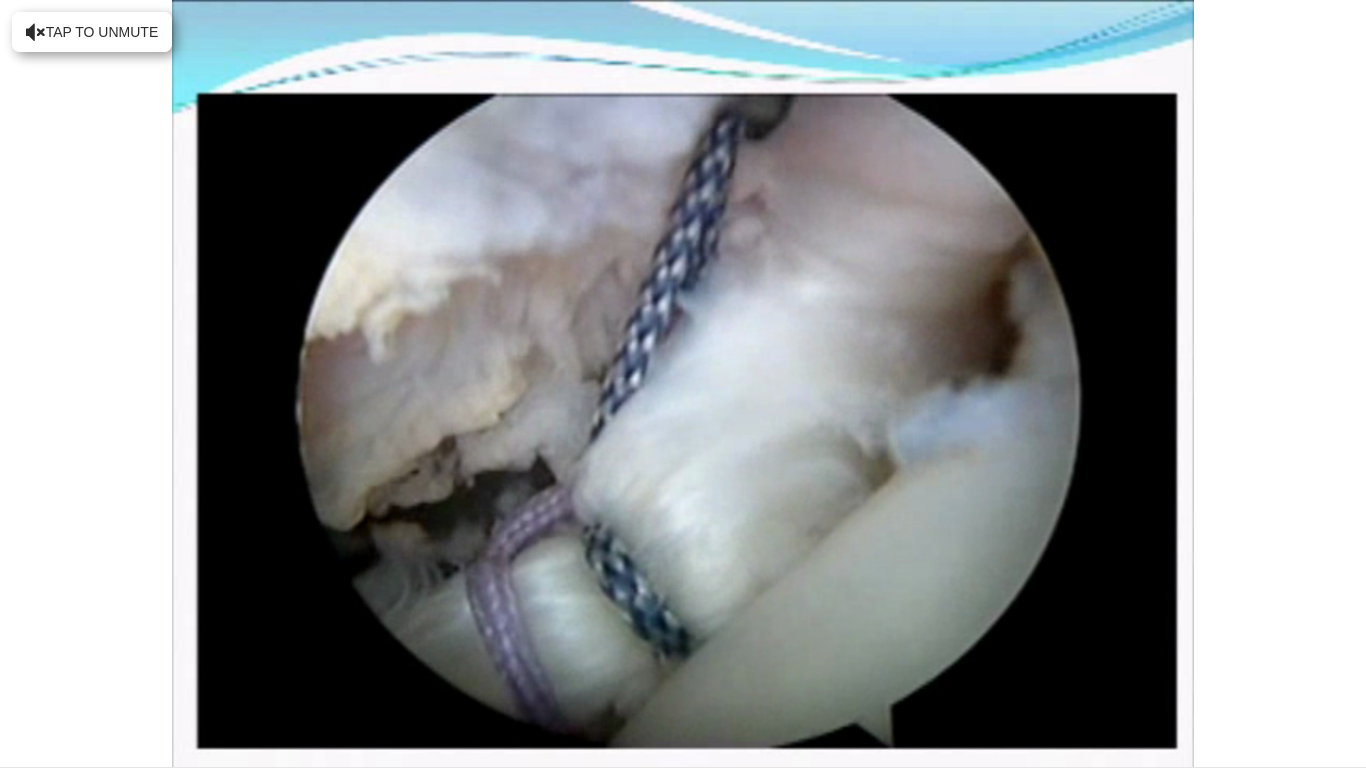 click on "10 seconds
Tap to unmute" at bounding box center [683, 383] 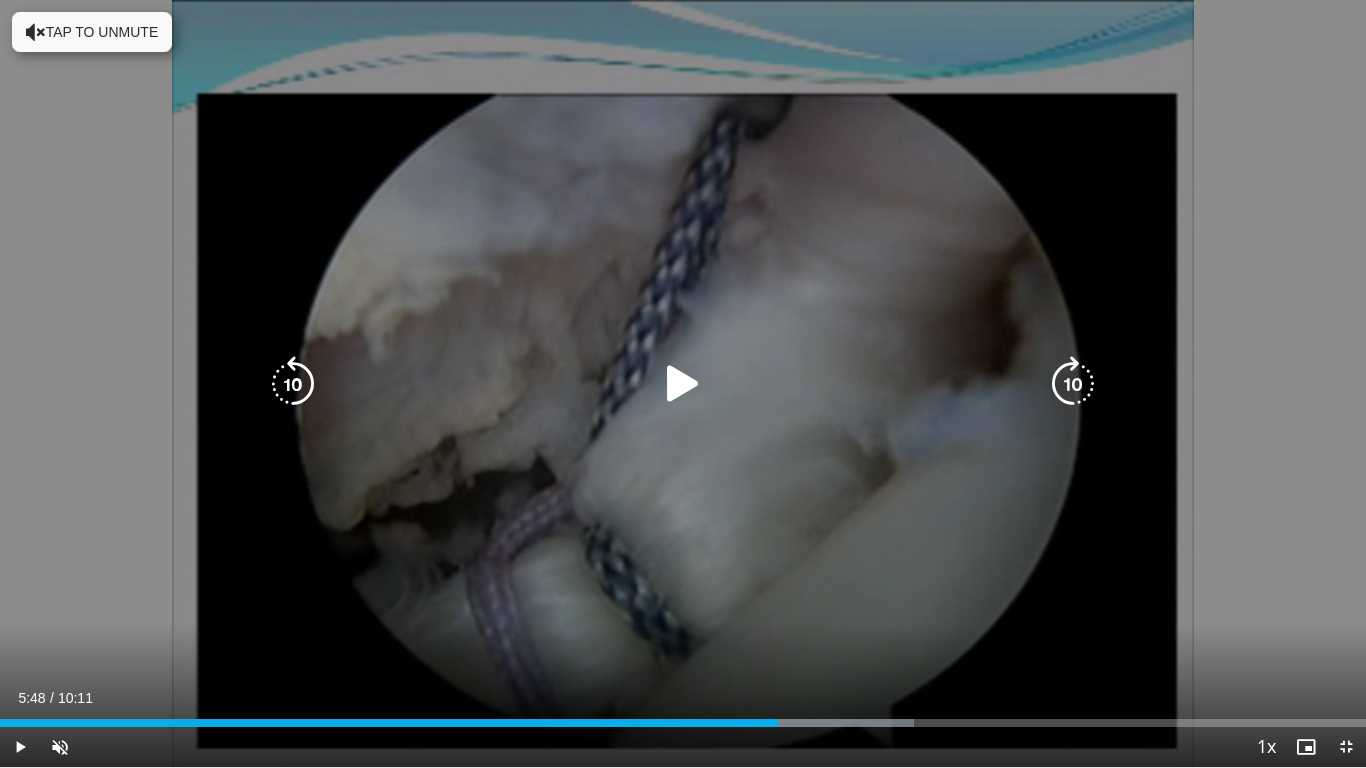 click at bounding box center [683, 384] 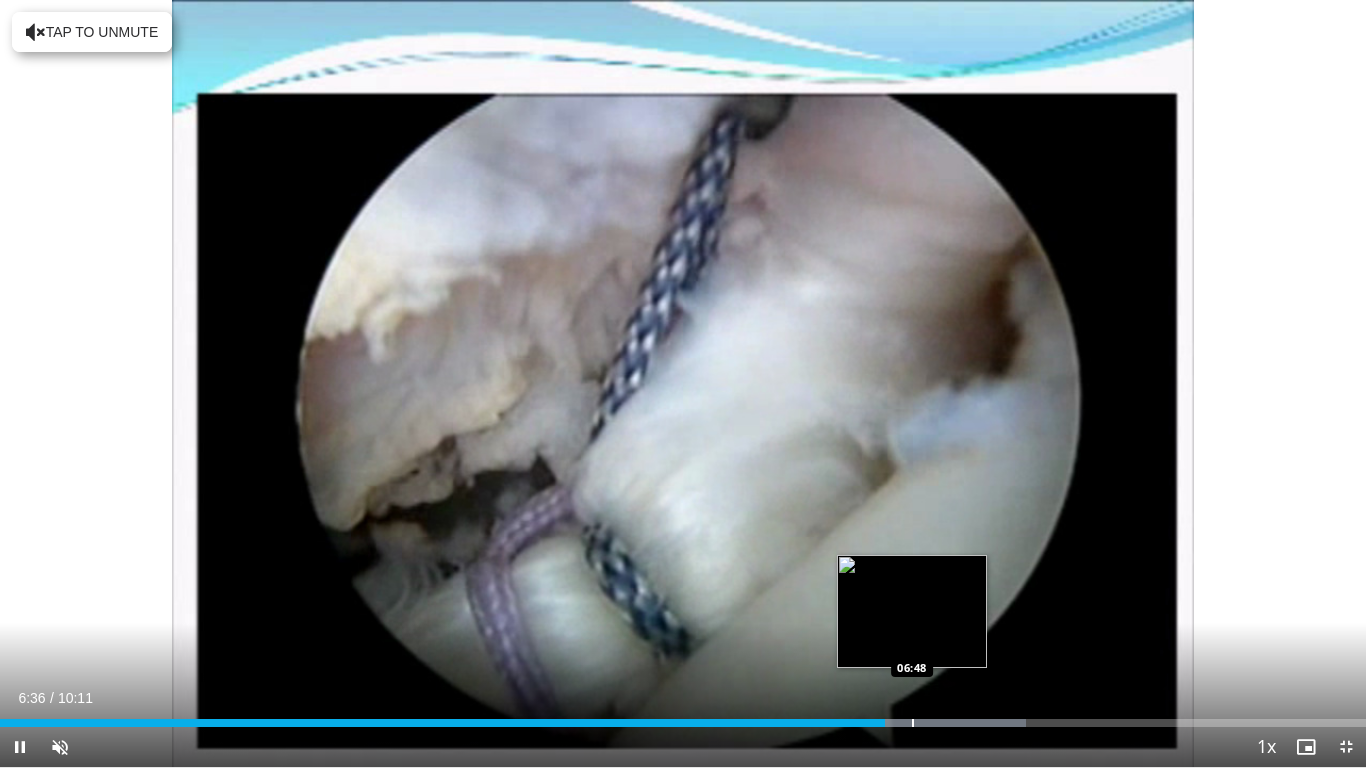 click at bounding box center [916, 723] 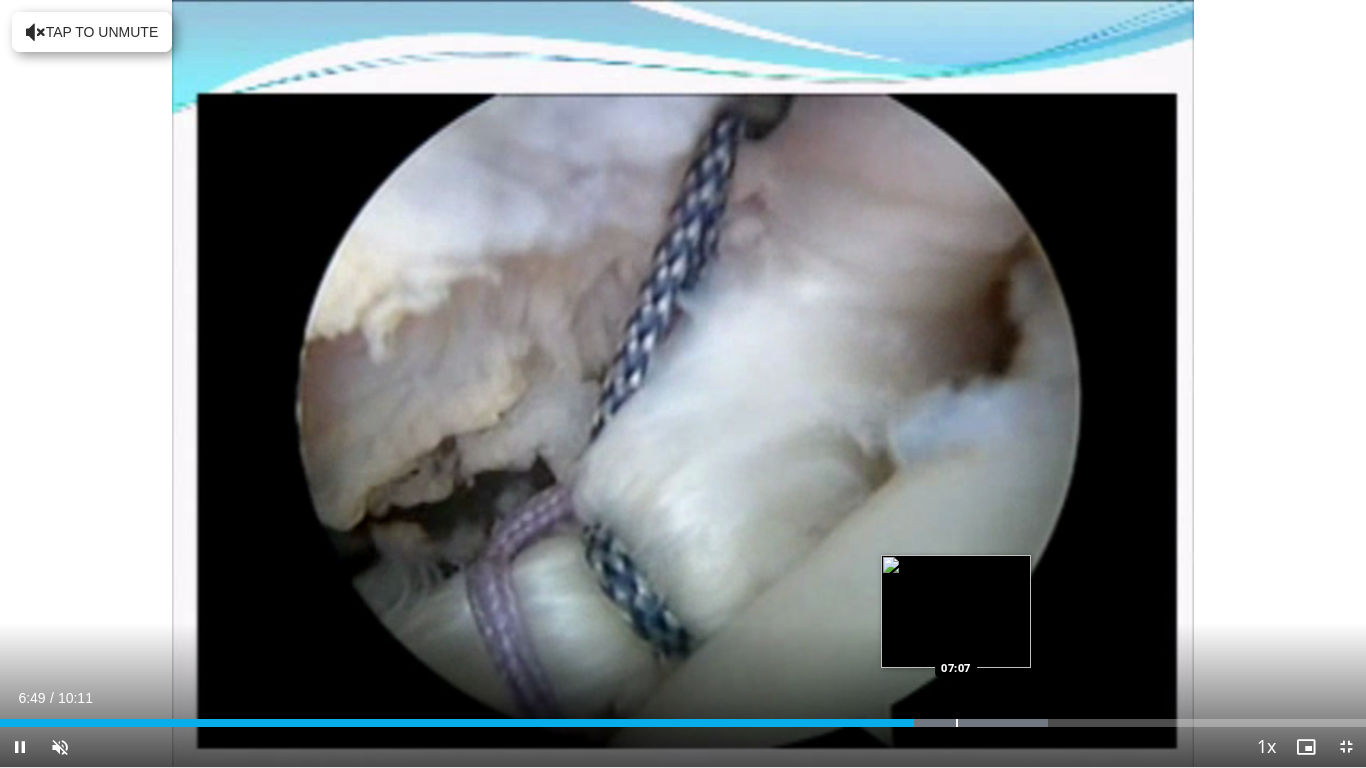 click at bounding box center (957, 723) 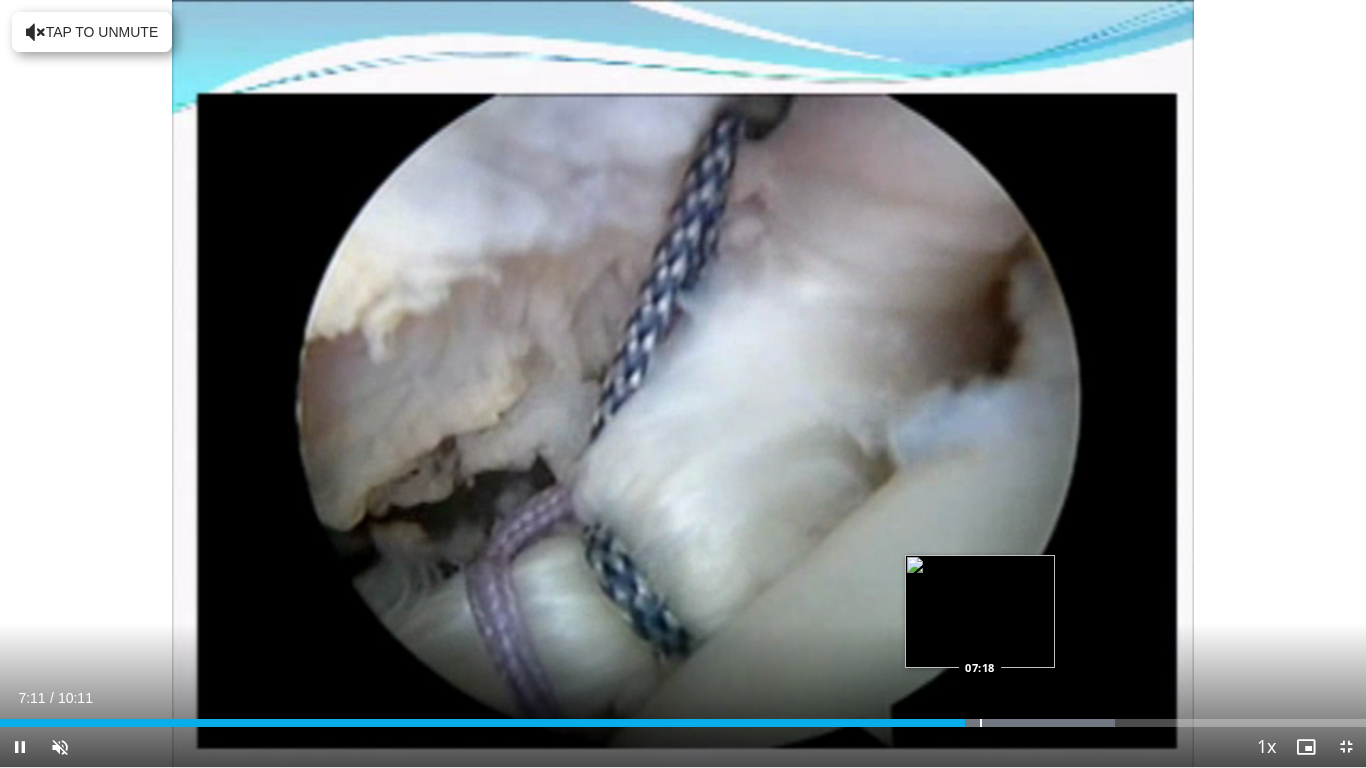 click at bounding box center (981, 723) 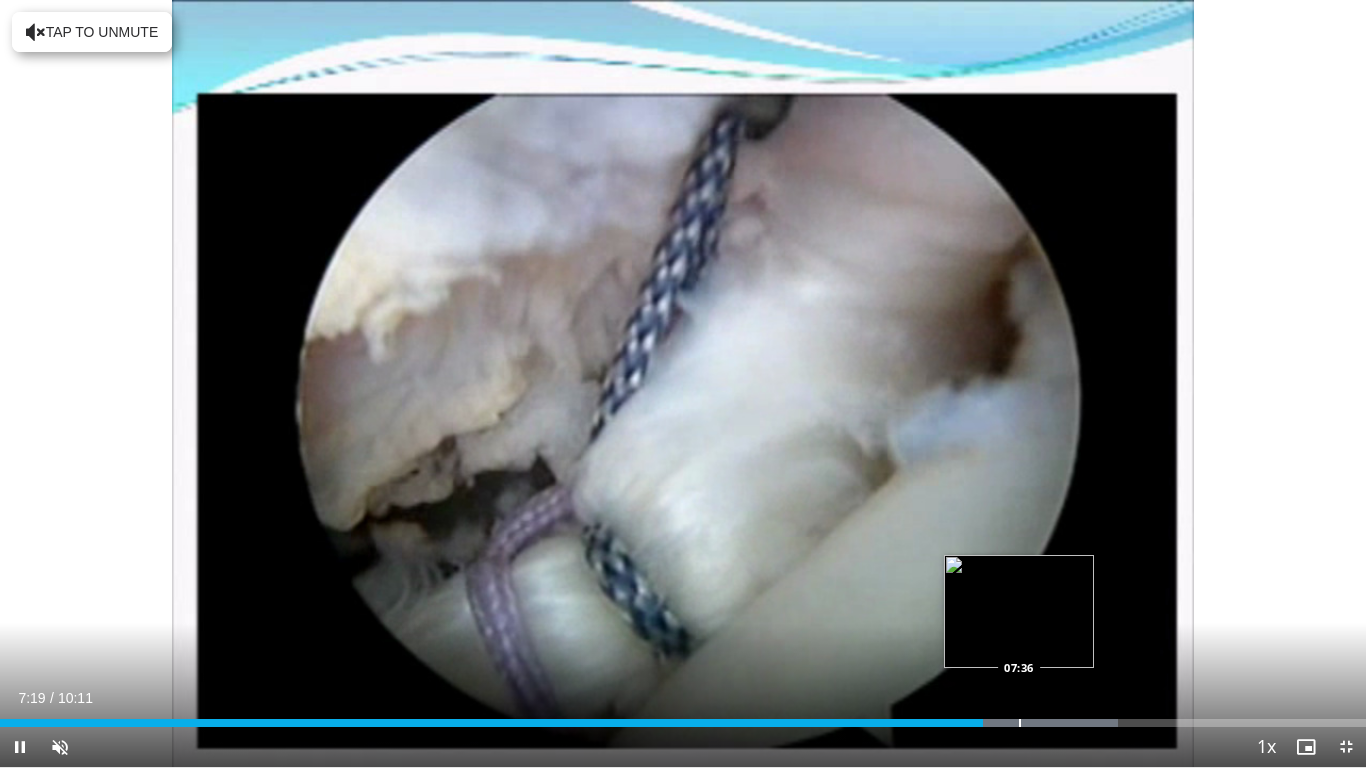 click at bounding box center [1020, 723] 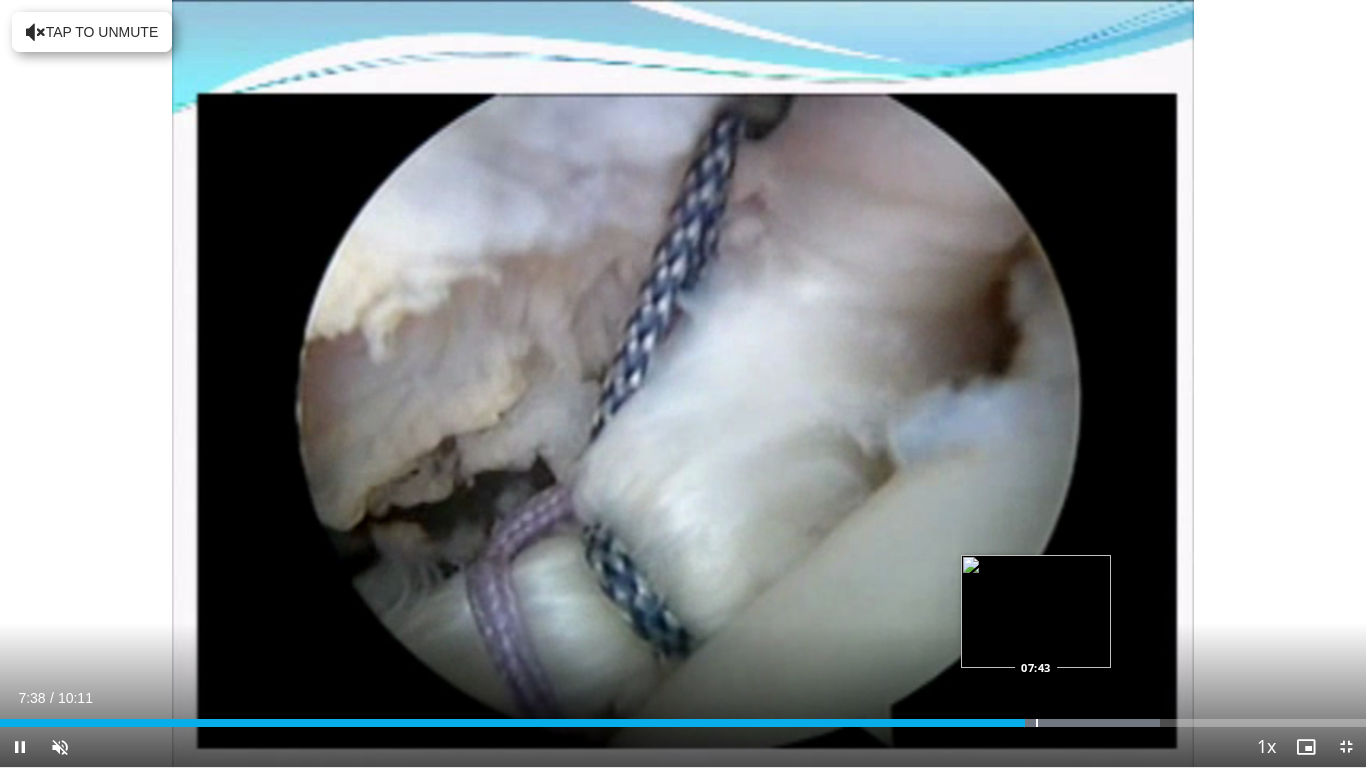 click at bounding box center (1037, 723) 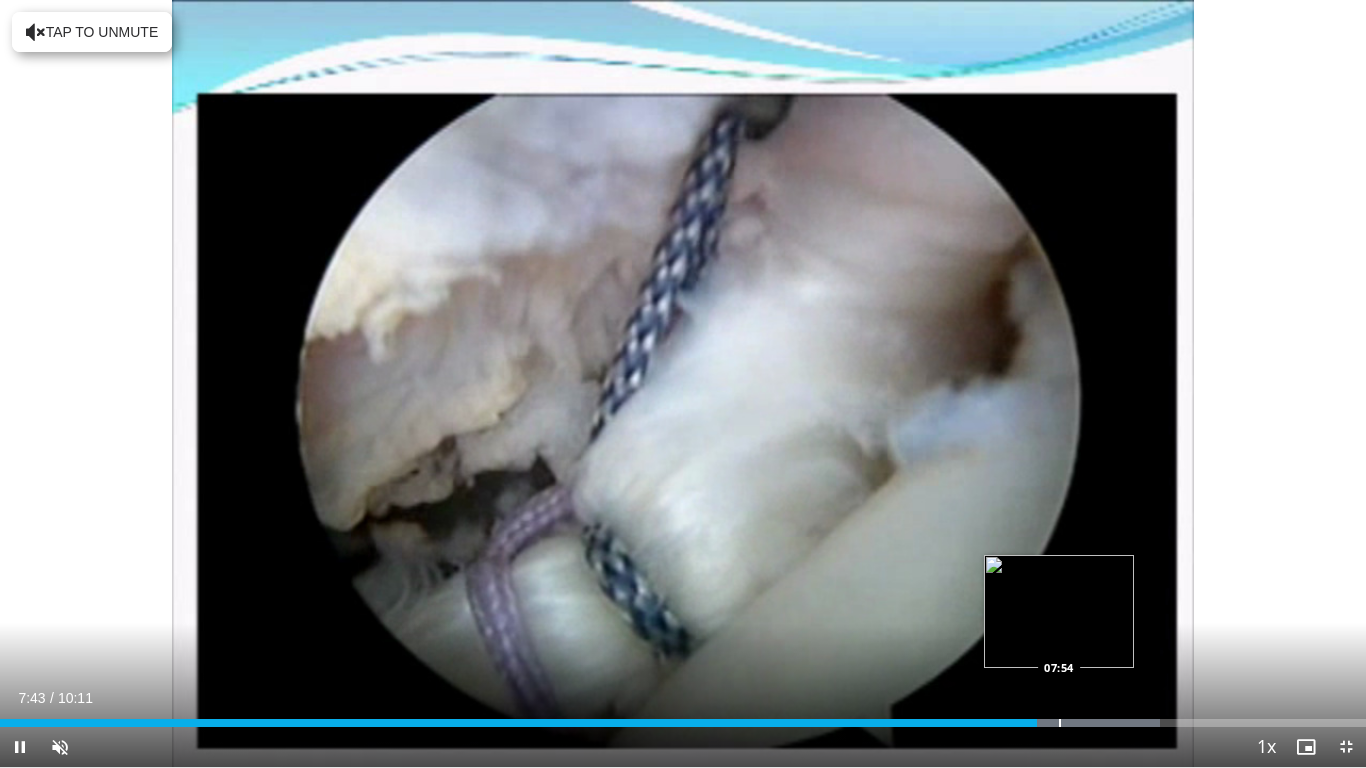 click at bounding box center (1060, 723) 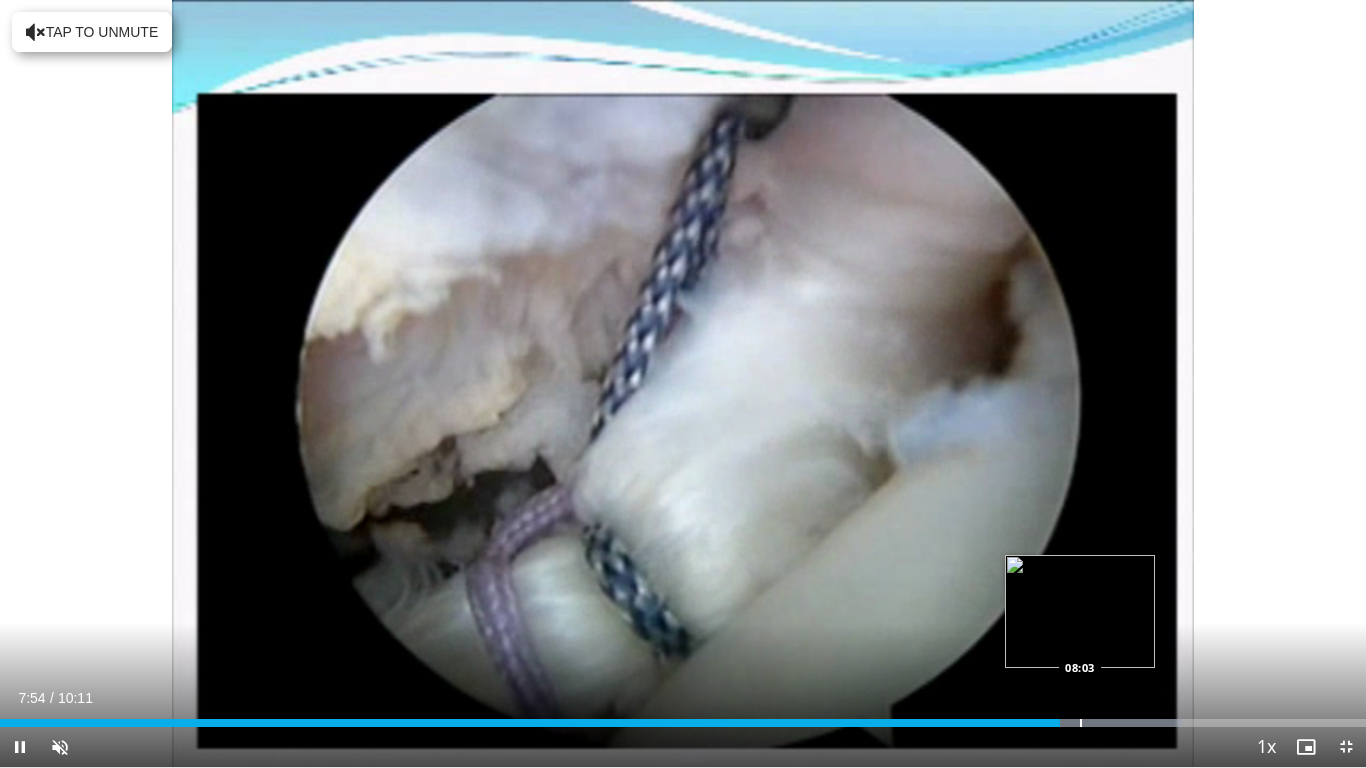 click at bounding box center (1081, 723) 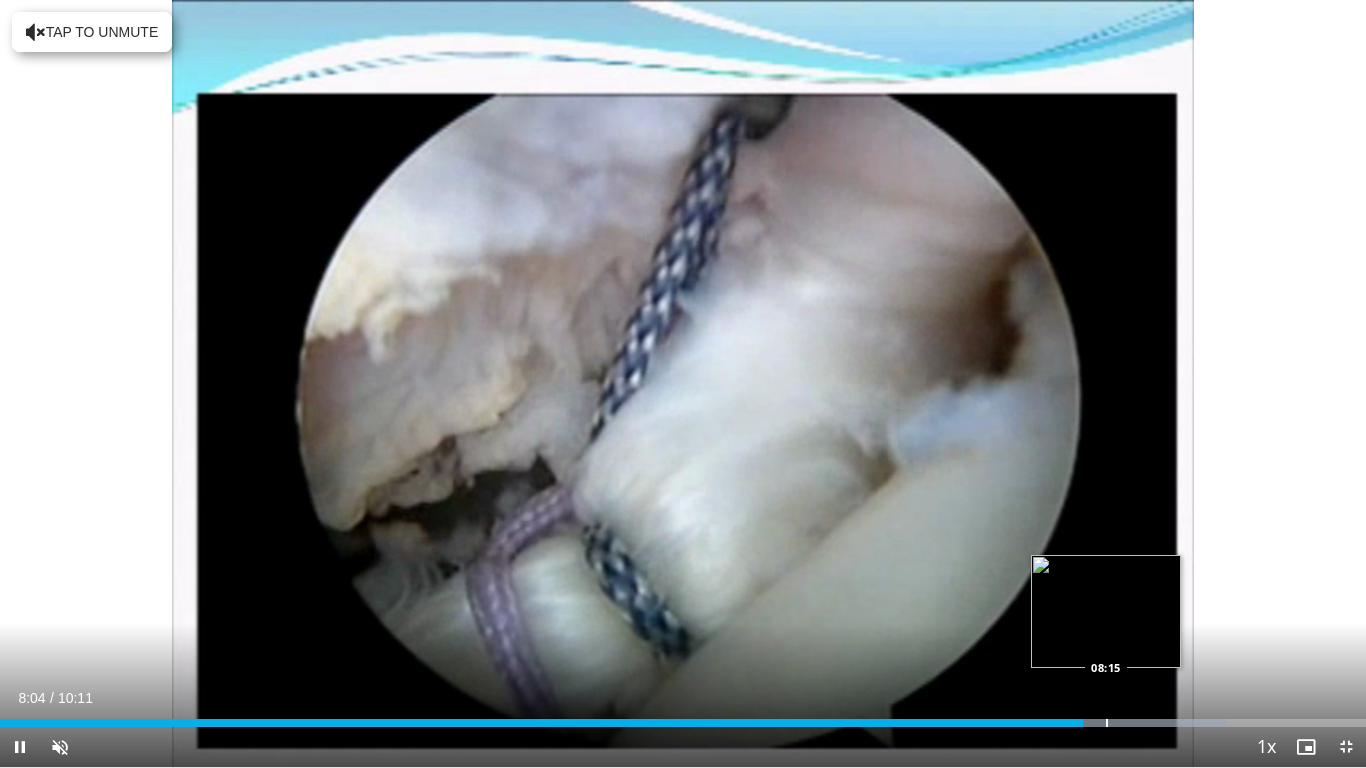 click at bounding box center [1107, 723] 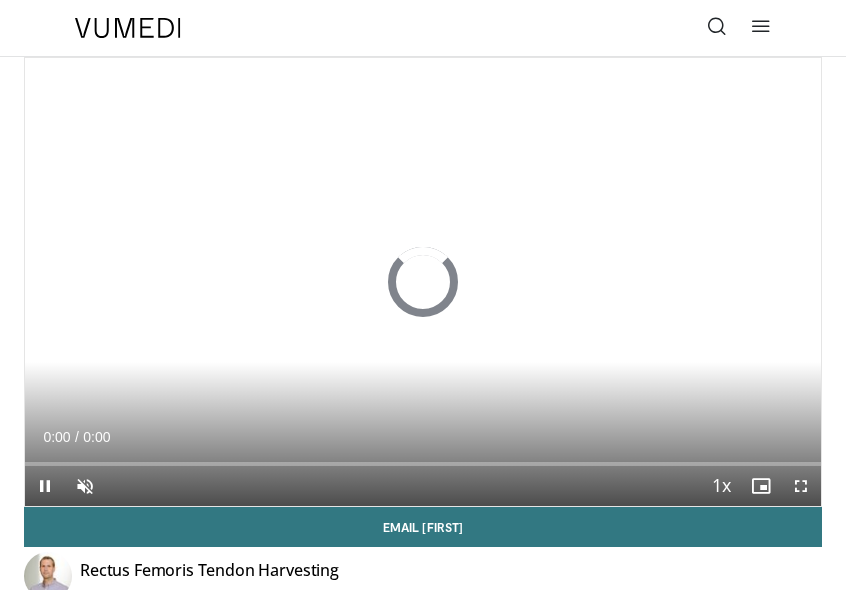 scroll, scrollTop: 0, scrollLeft: 0, axis: both 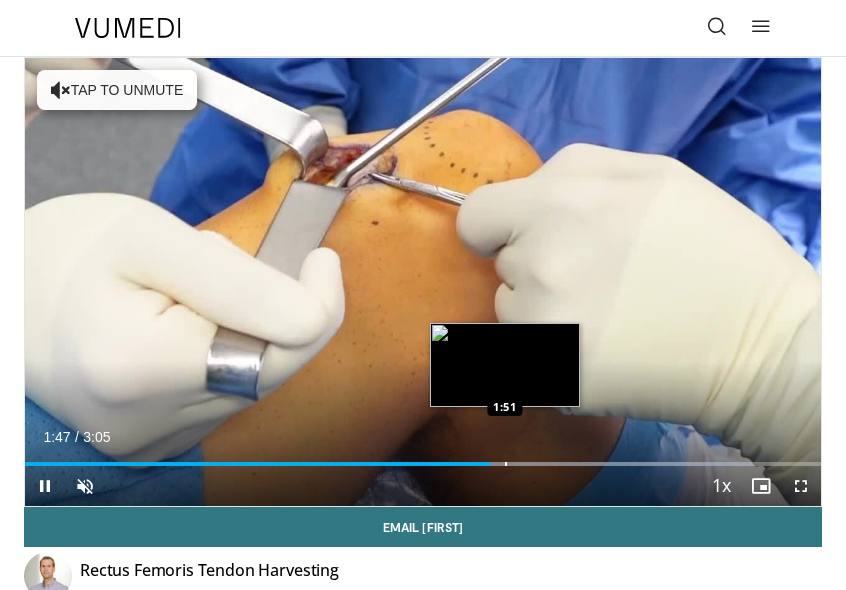click at bounding box center [506, 464] 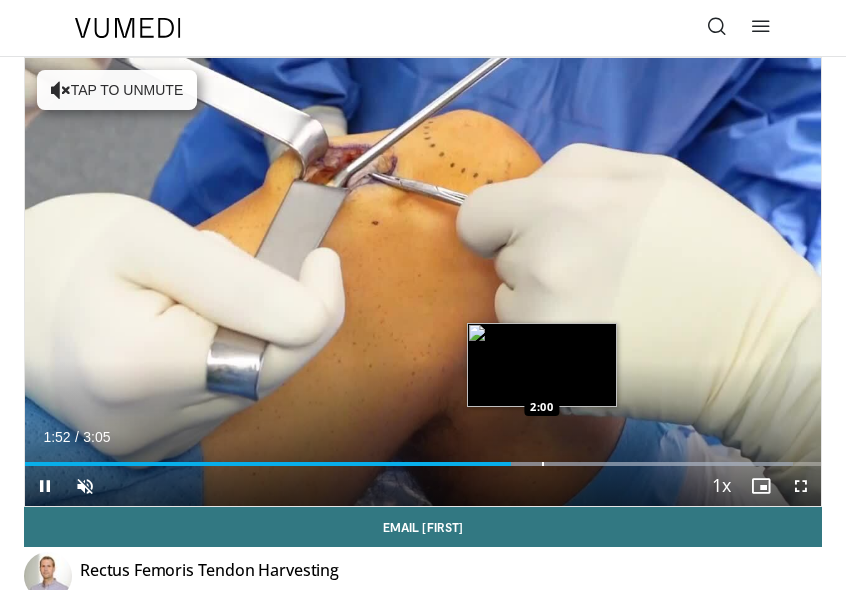 click at bounding box center [543, 464] 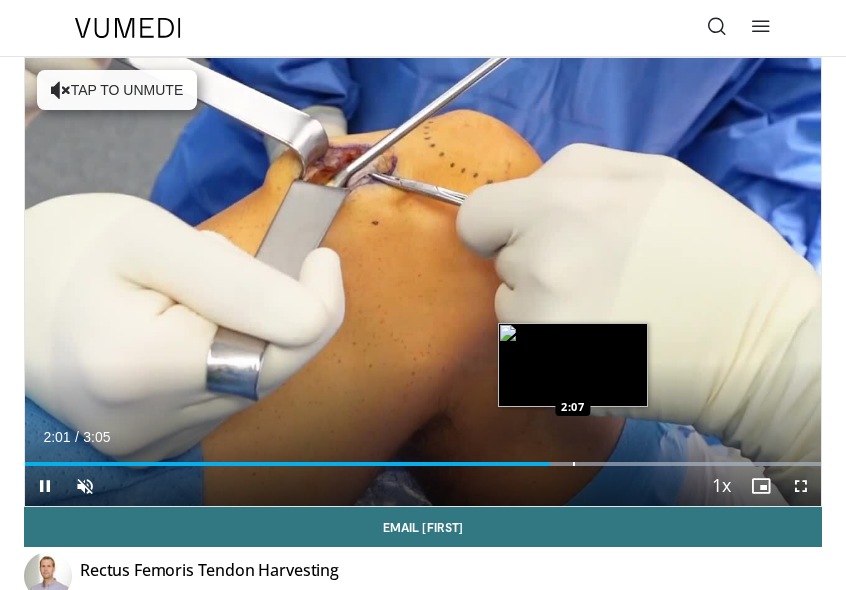 click at bounding box center (574, 464) 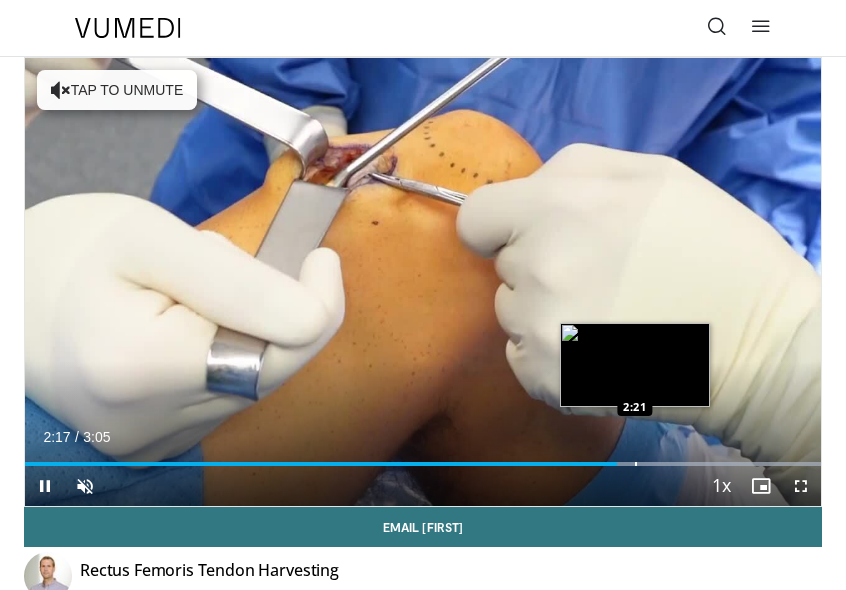 click at bounding box center [636, 464] 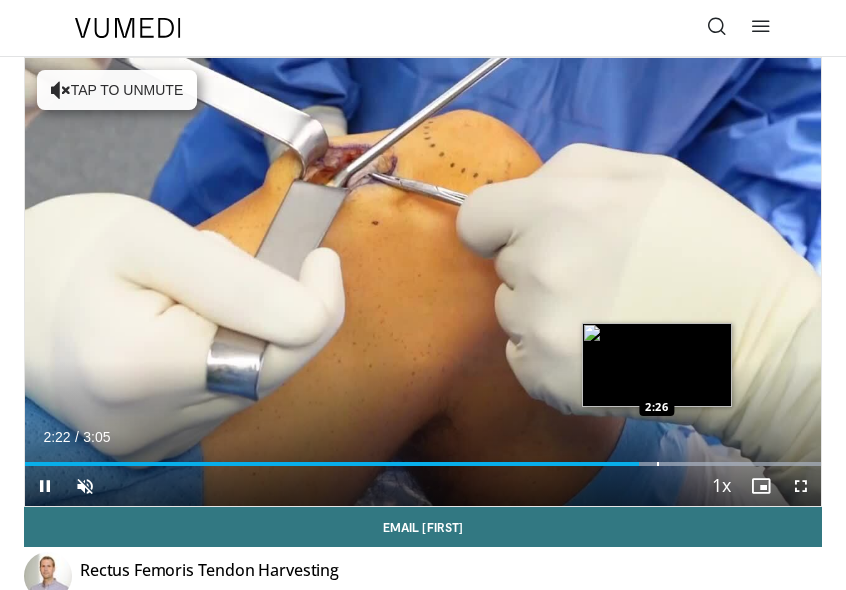 click at bounding box center [658, 464] 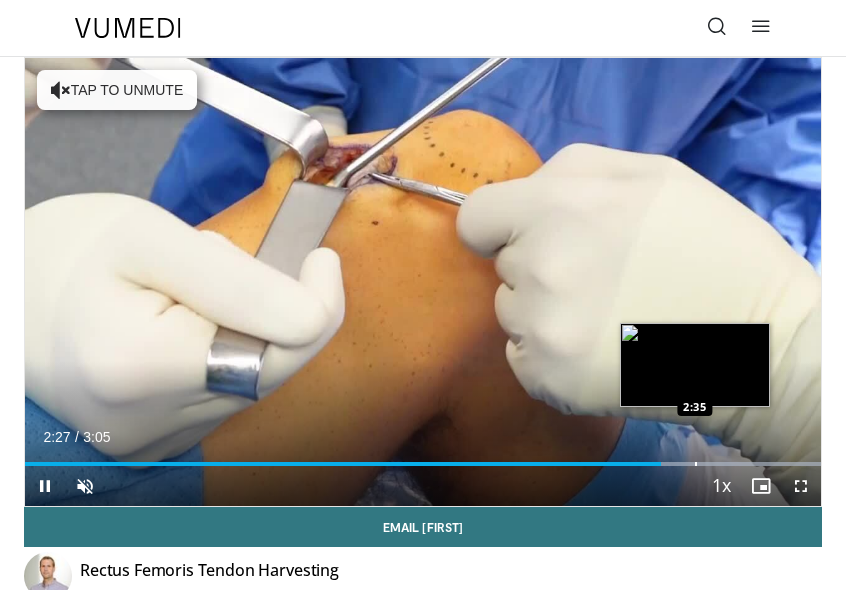 click at bounding box center [696, 464] 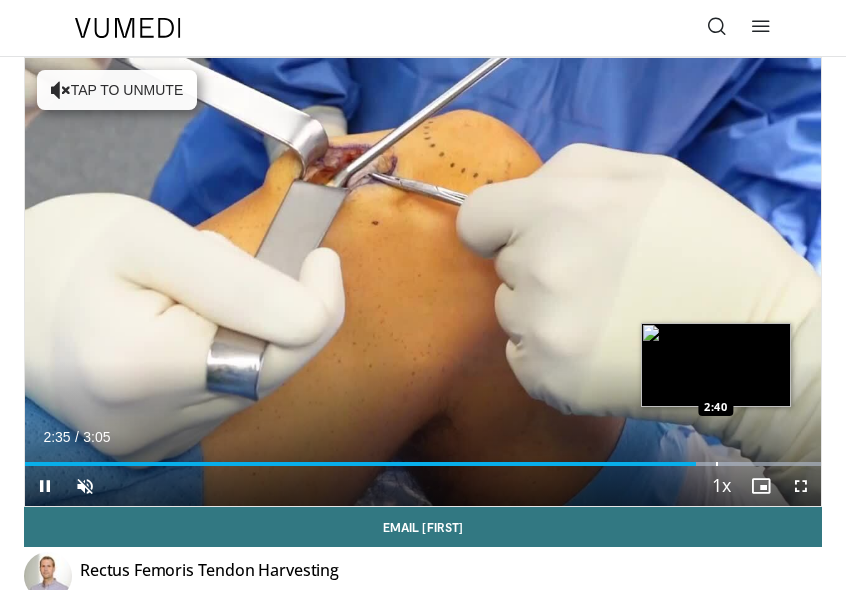 click at bounding box center [717, 464] 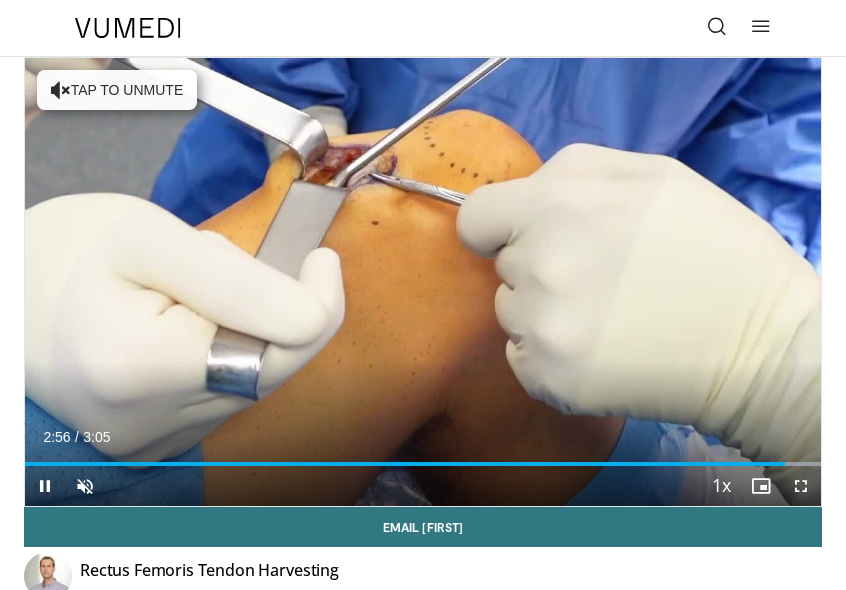 click at bounding box center (801, 486) 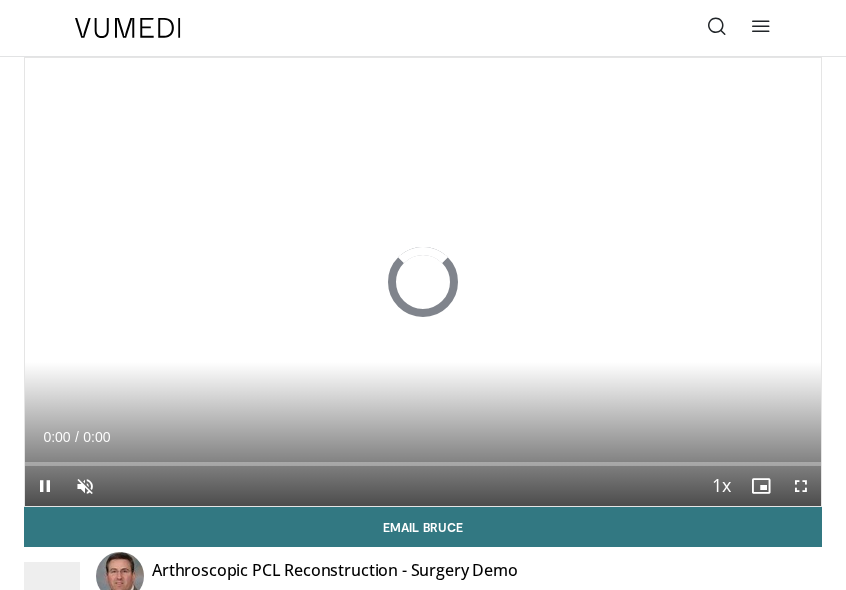 scroll, scrollTop: 0, scrollLeft: 0, axis: both 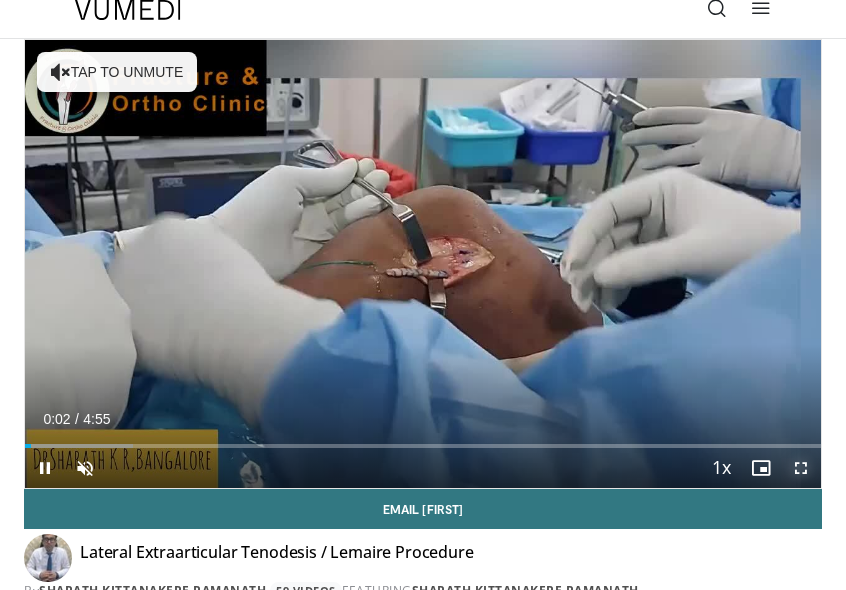 click at bounding box center [801, 468] 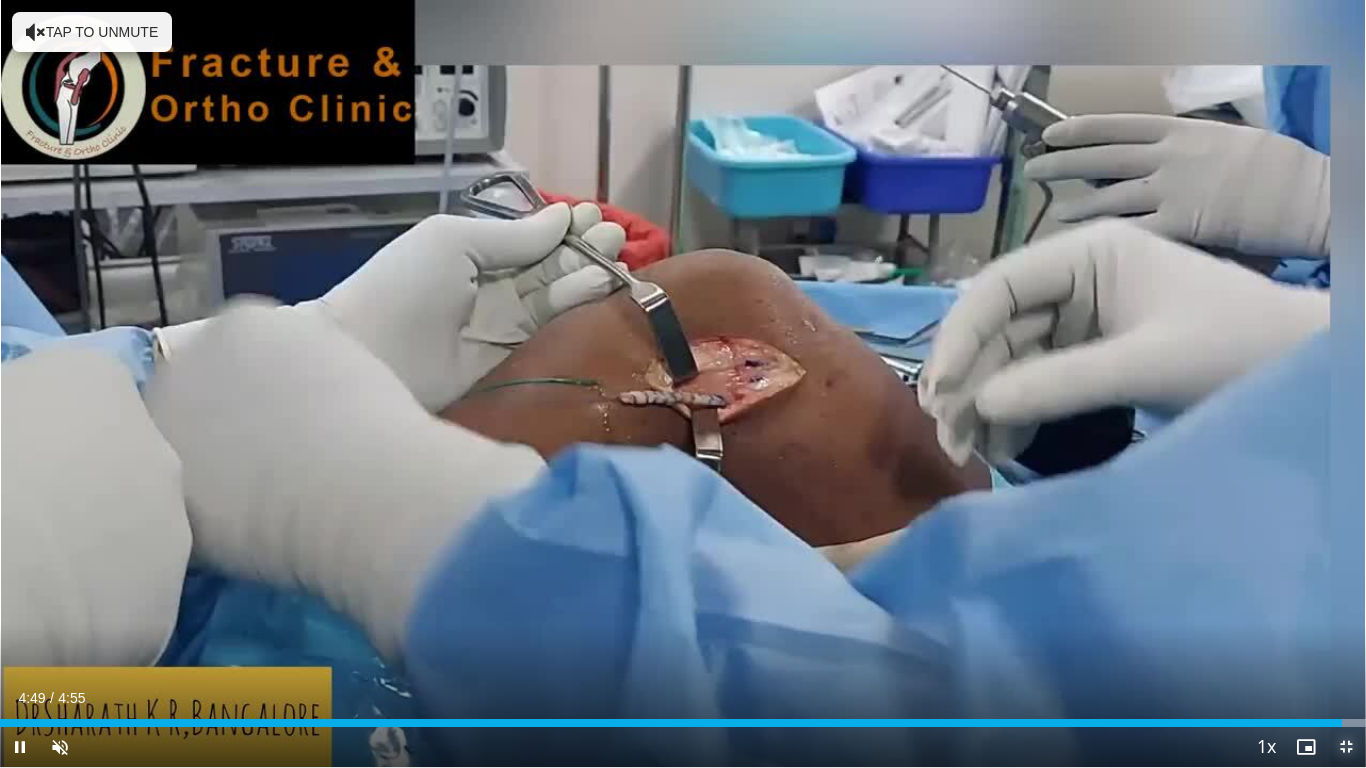 click at bounding box center (1346, 747) 